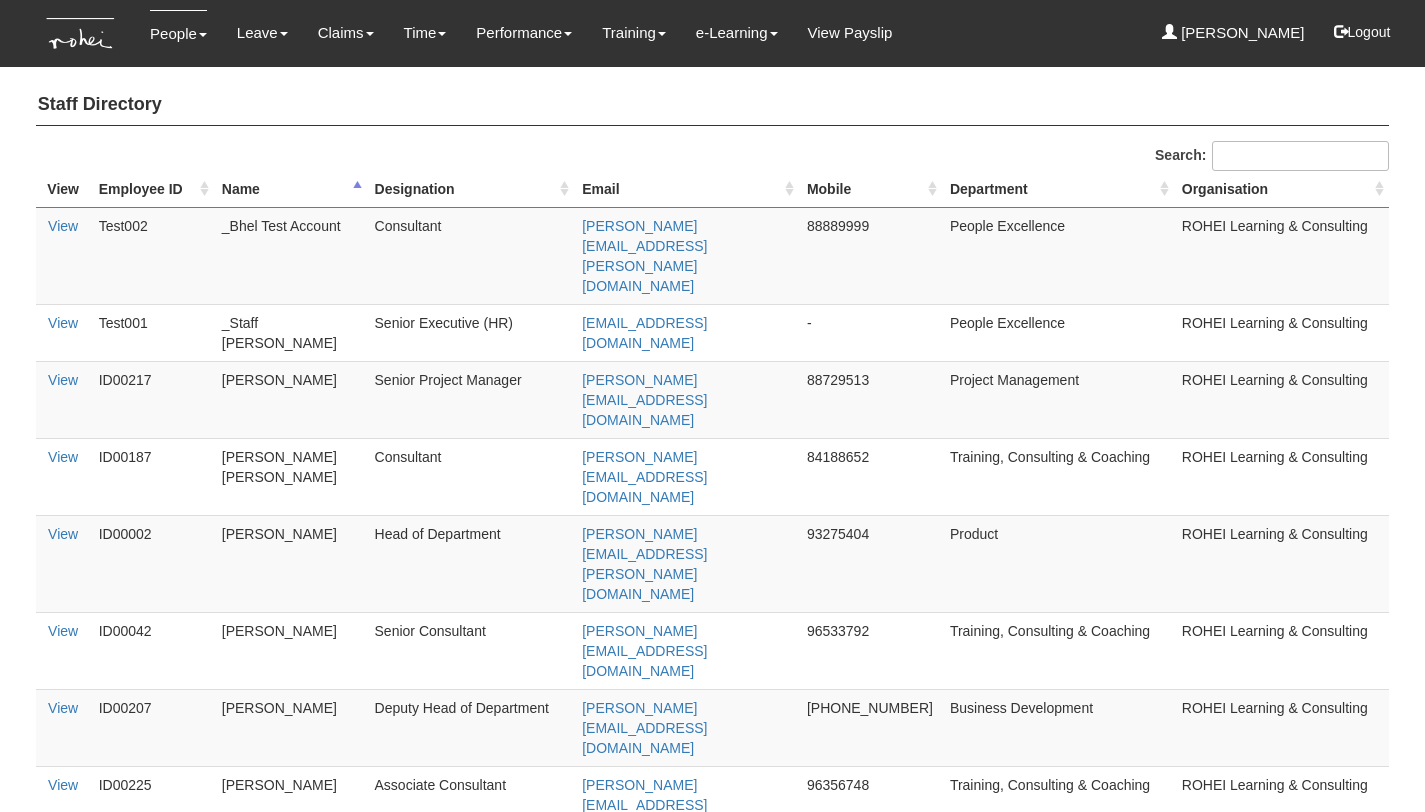 select on "50" 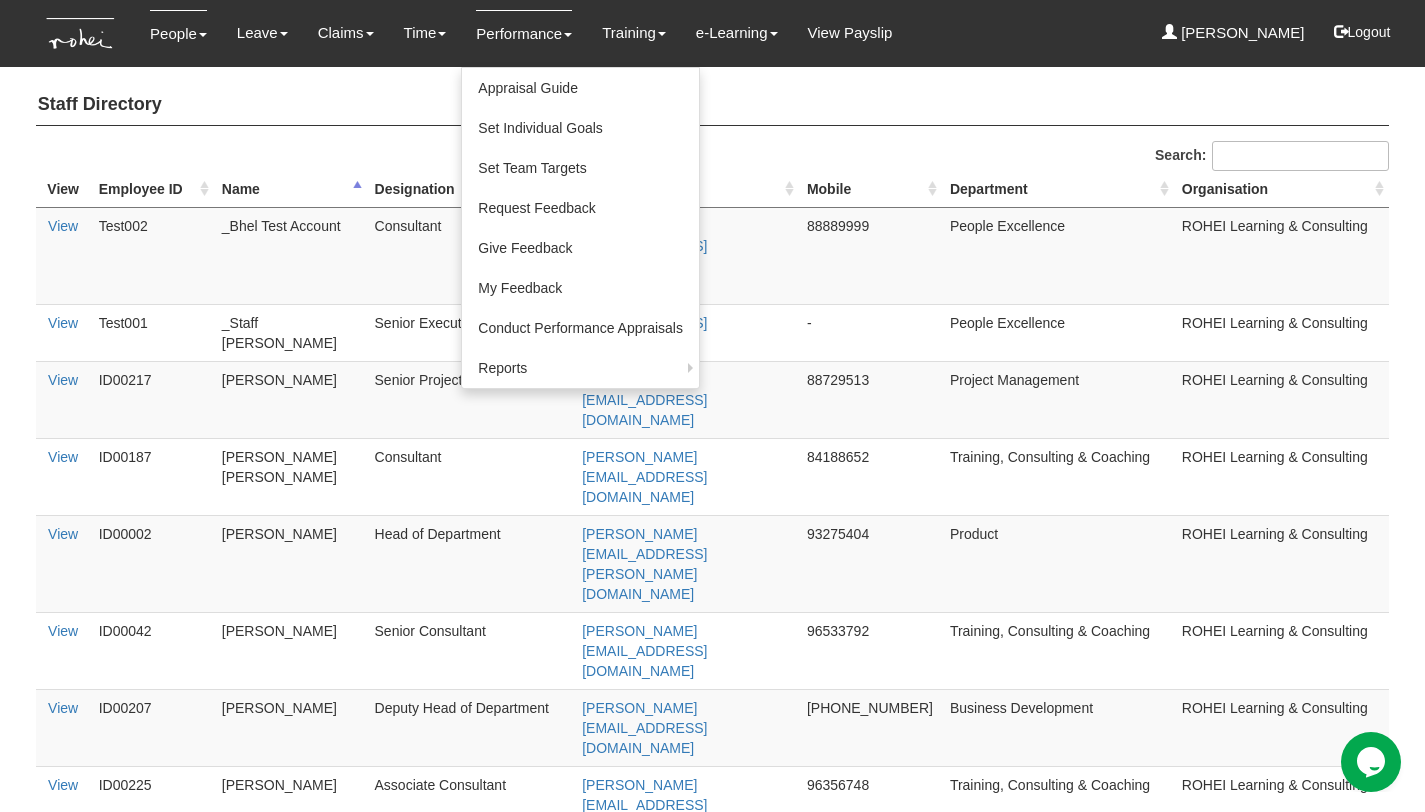scroll, scrollTop: 0, scrollLeft: 0, axis: both 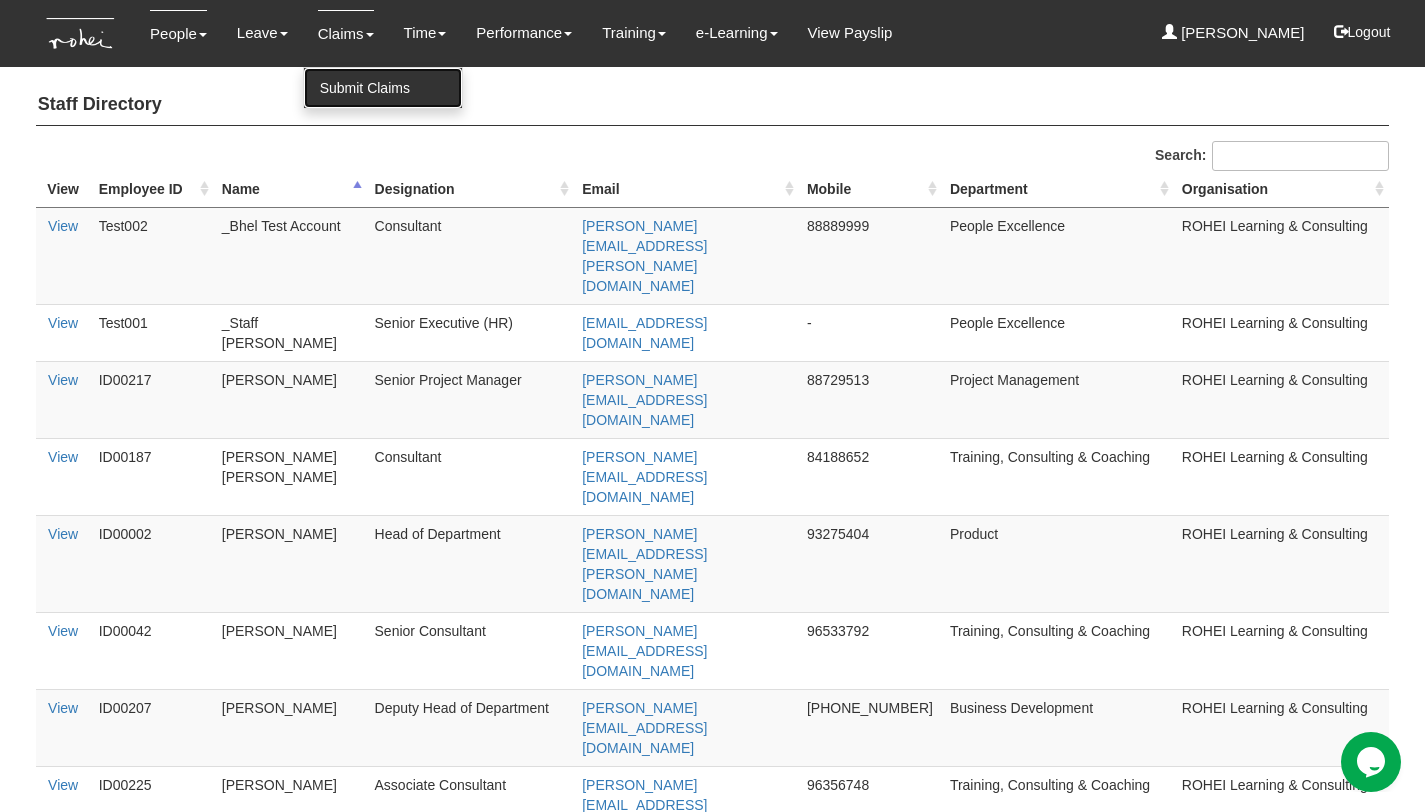 click on "Submit Claims" at bounding box center (383, 88) 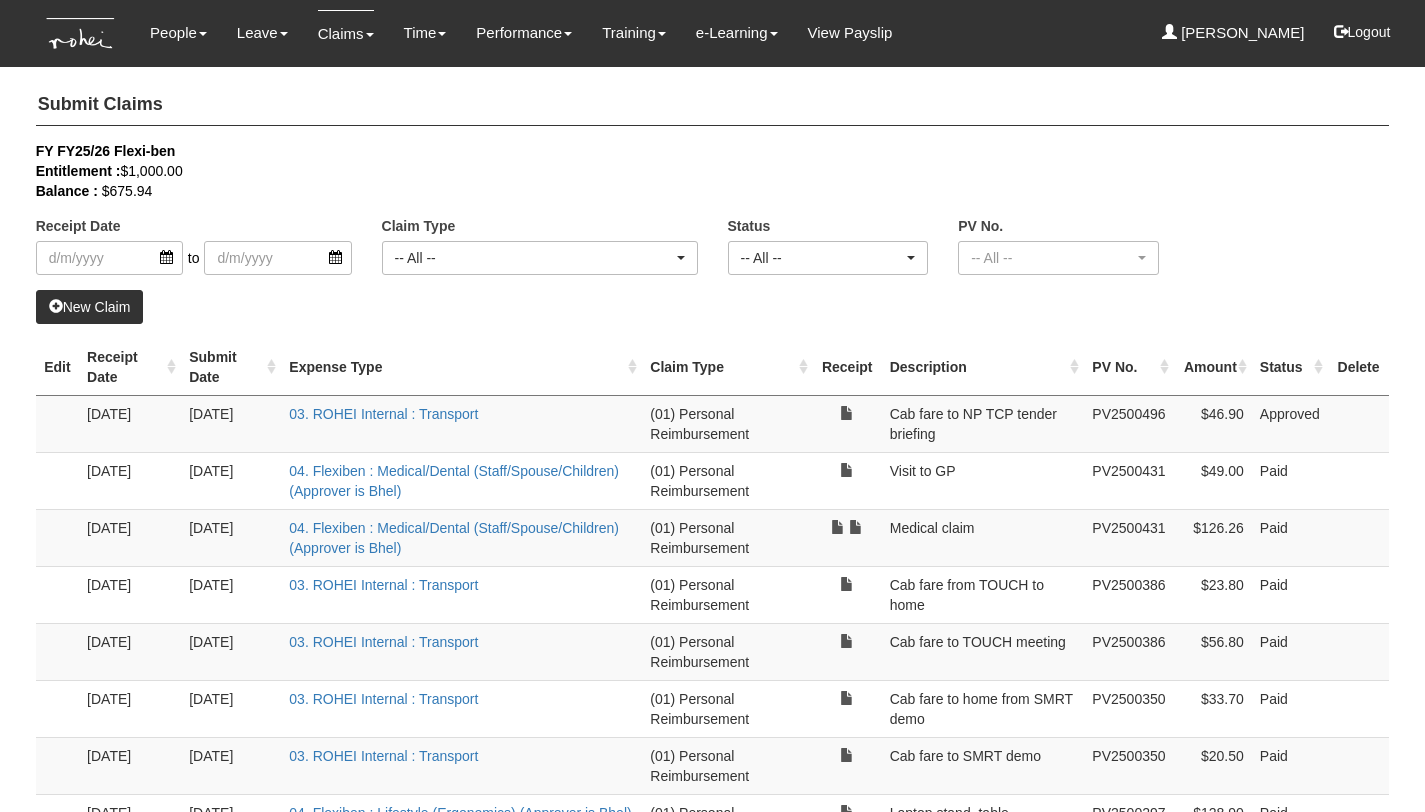 select on "50" 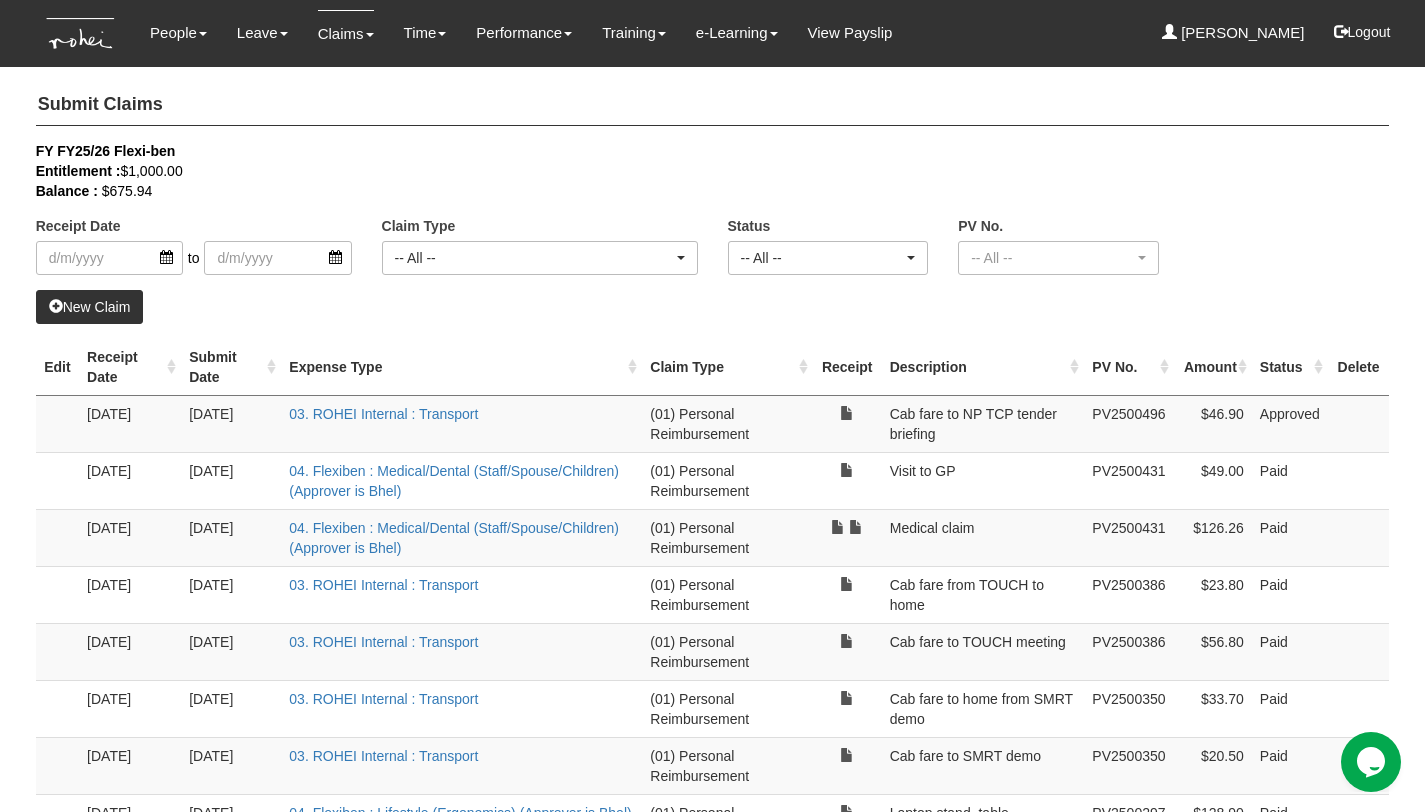 scroll, scrollTop: 0, scrollLeft: 0, axis: both 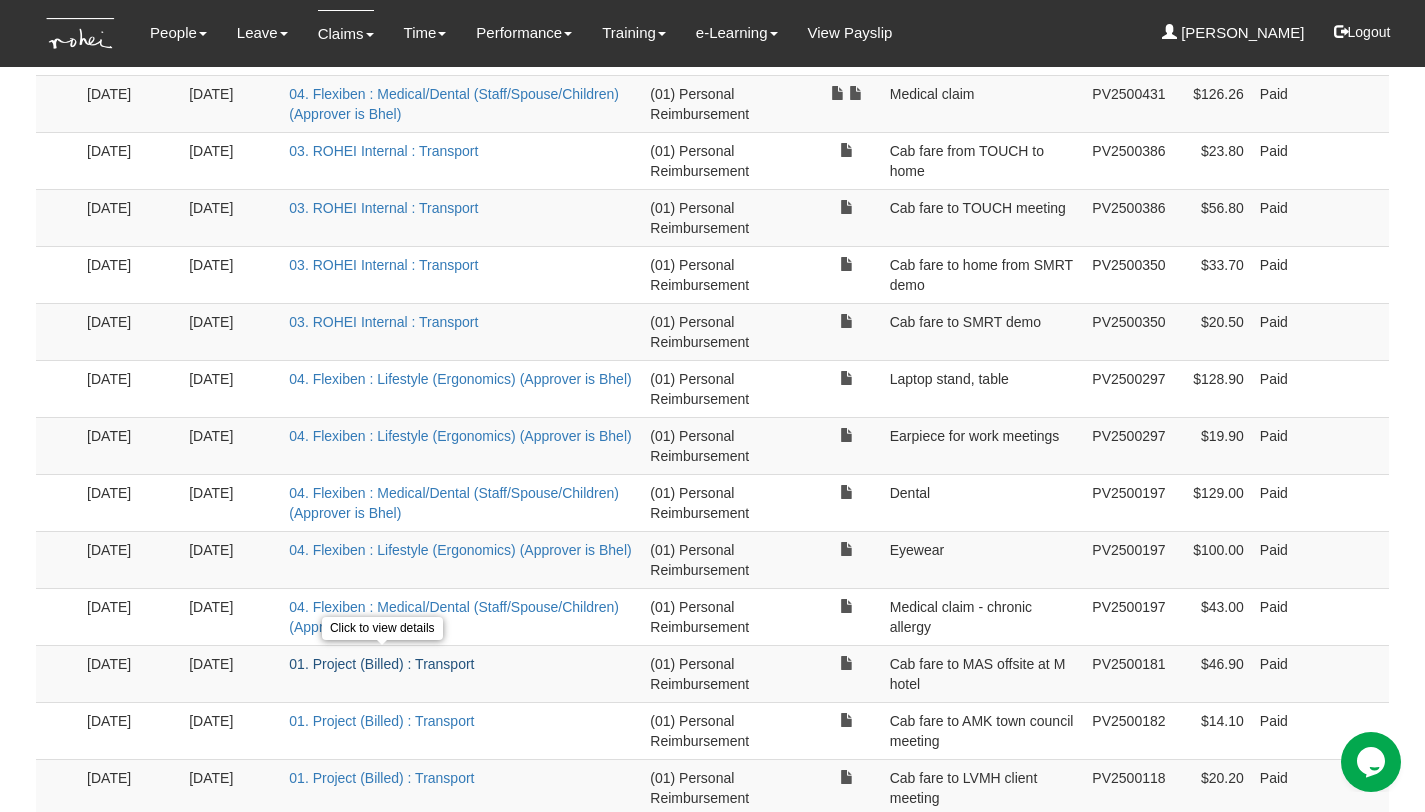 click on "01. Project (Billed) : Transport" at bounding box center (381, 664) 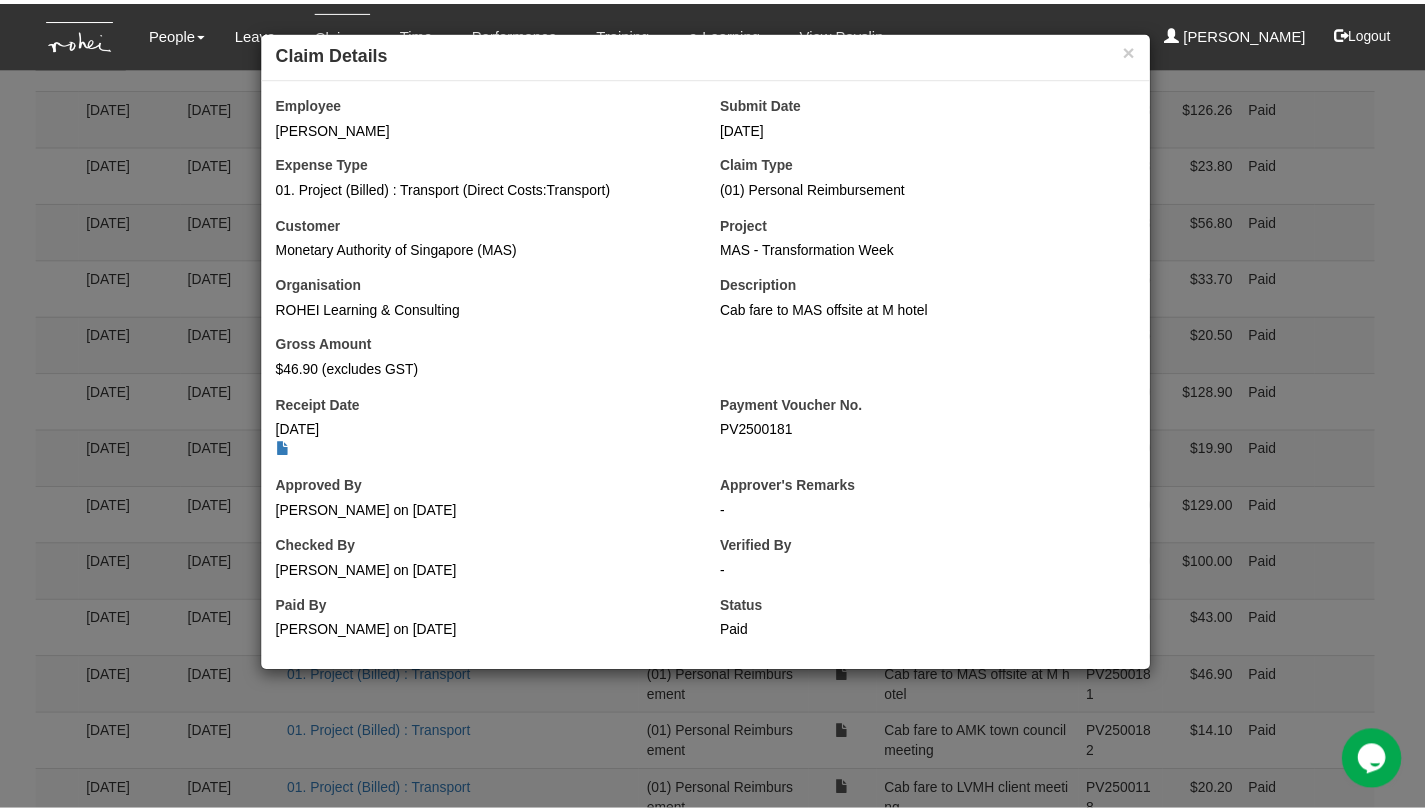 scroll, scrollTop: 447, scrollLeft: 0, axis: vertical 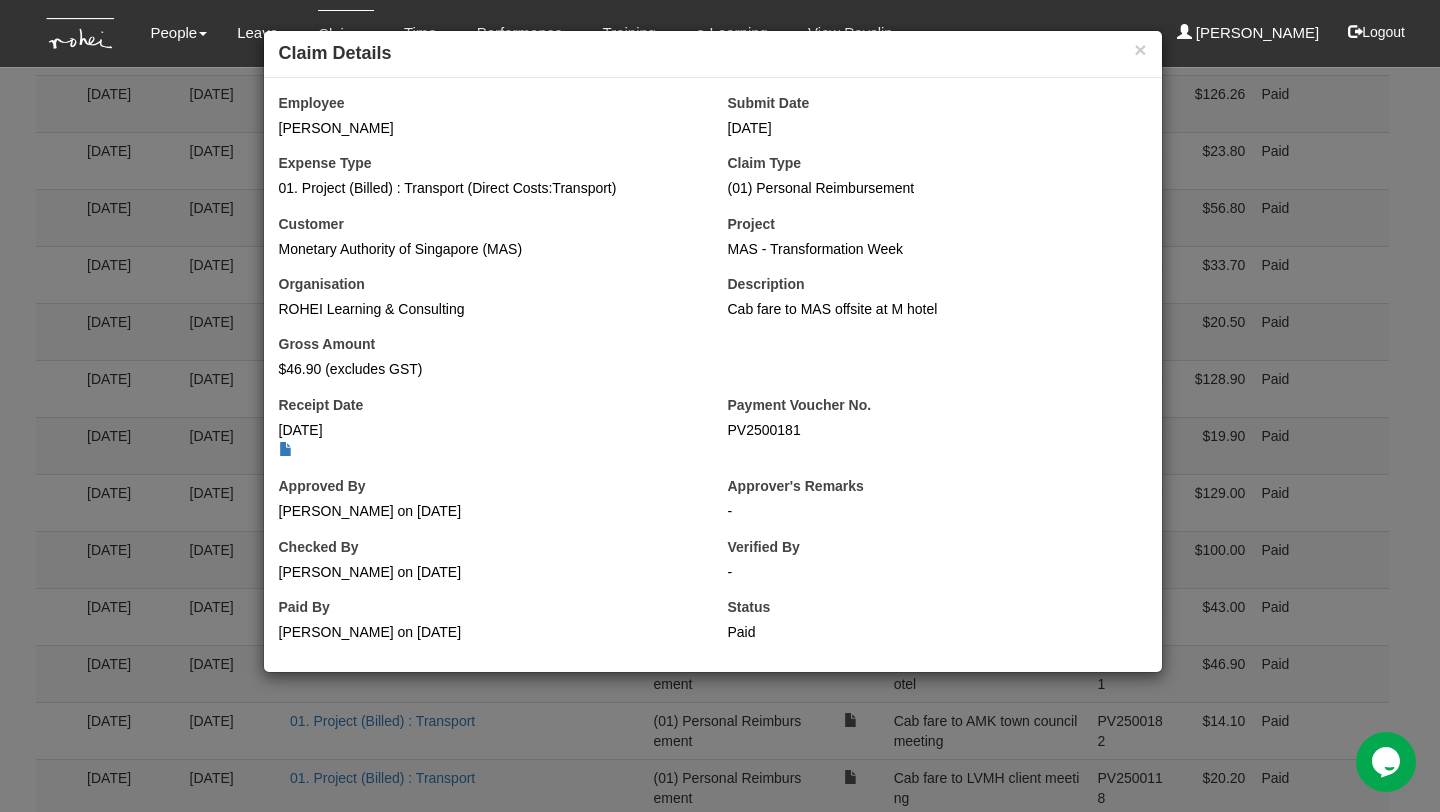 click on "× Claim Details
Employee
[PERSON_NAME]
Submit Date
[DATE]
Expense Type
01. Project (Billed) : Transport (Direct Costs:Transport)
Claim Type
(01) Personal Reimbursement
Customer
Monetary Authority of Singapore (MAS)
Project
MAS - Transformation Week
Organisation
ROHEI Learning & Consulting
Description
Cab fare to MAS offsite at M hotel
Gross Amount
$46.90 (excludes GST)
Receipt Date
[DATE]" at bounding box center (720, 406) 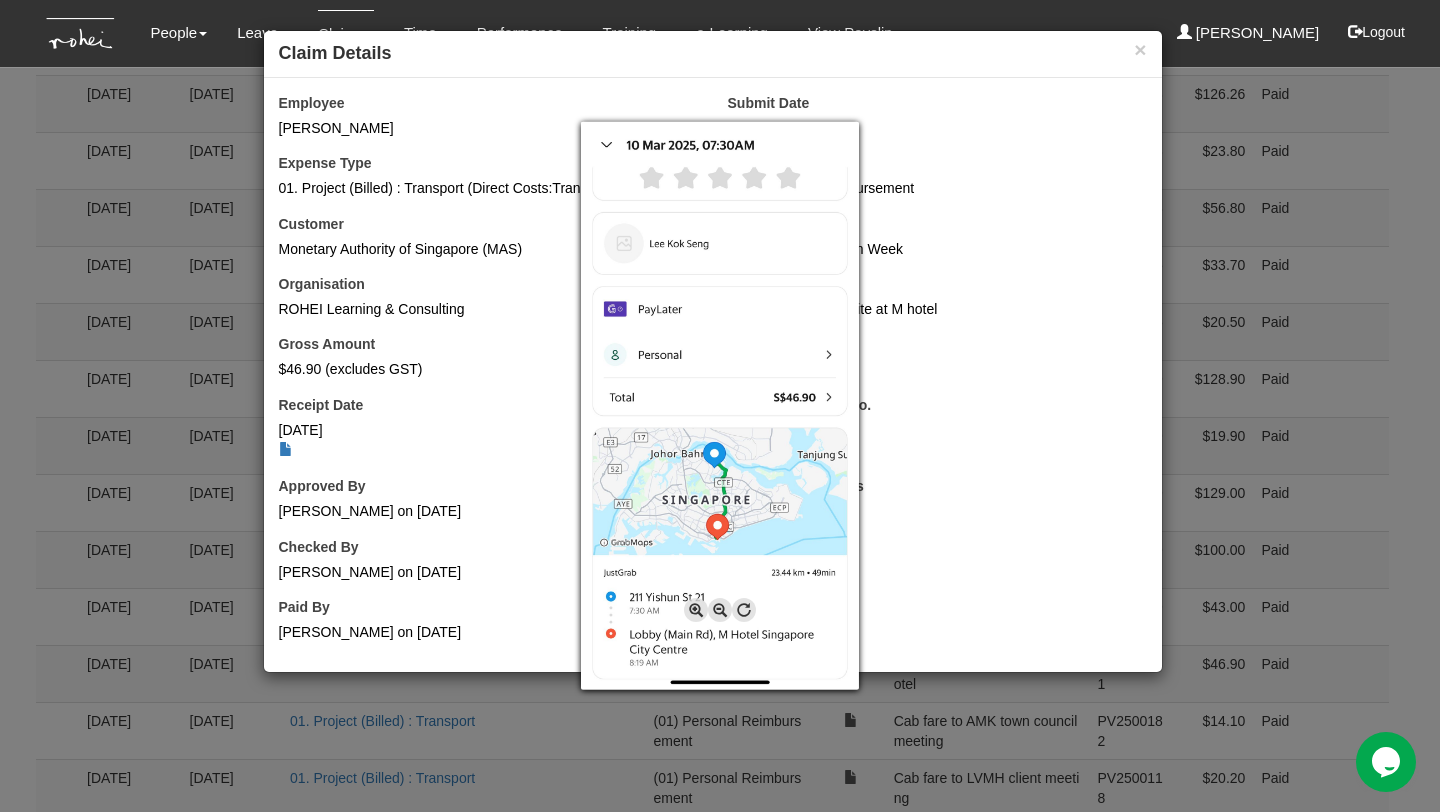 click at bounding box center [720, 406] 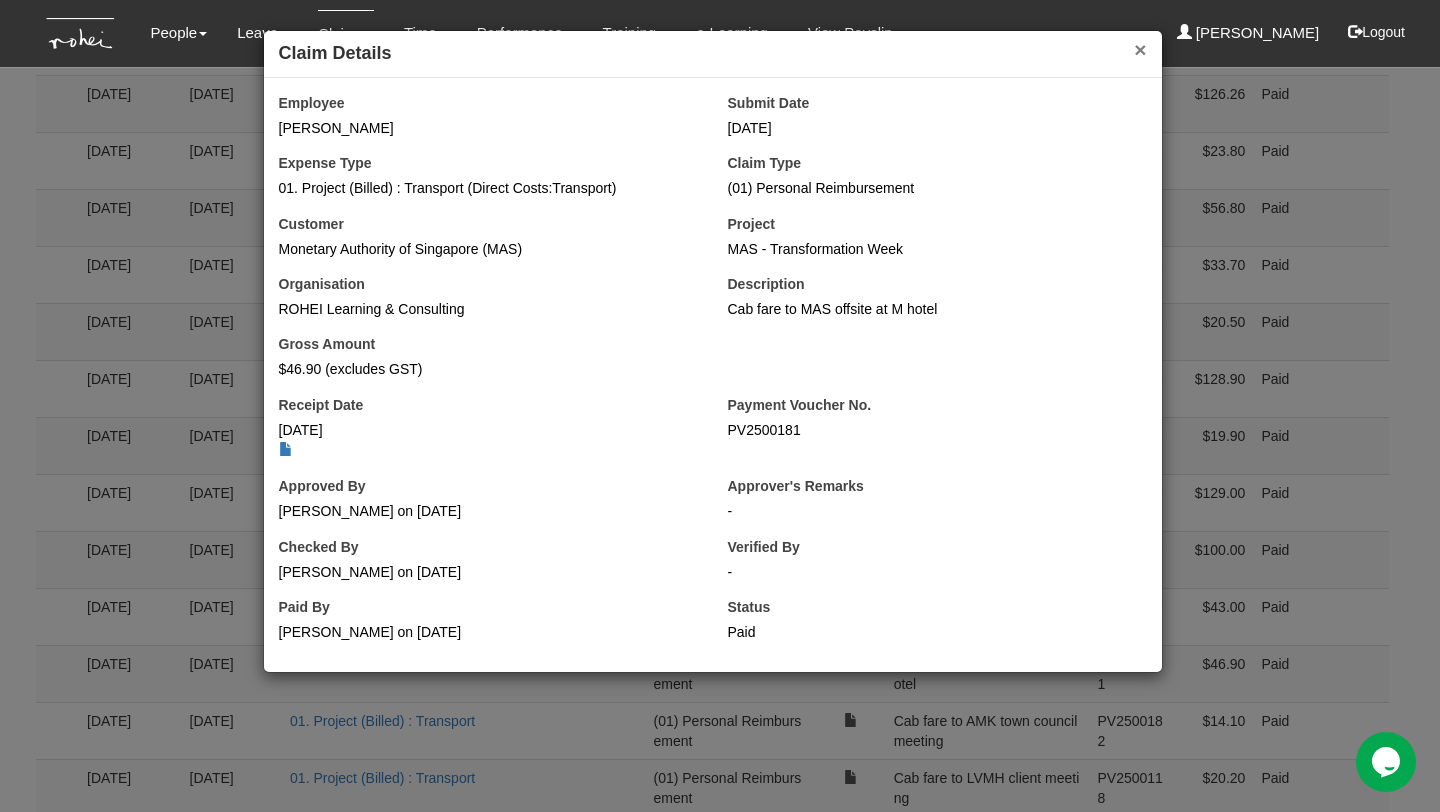 click on "×" at bounding box center [1140, 49] 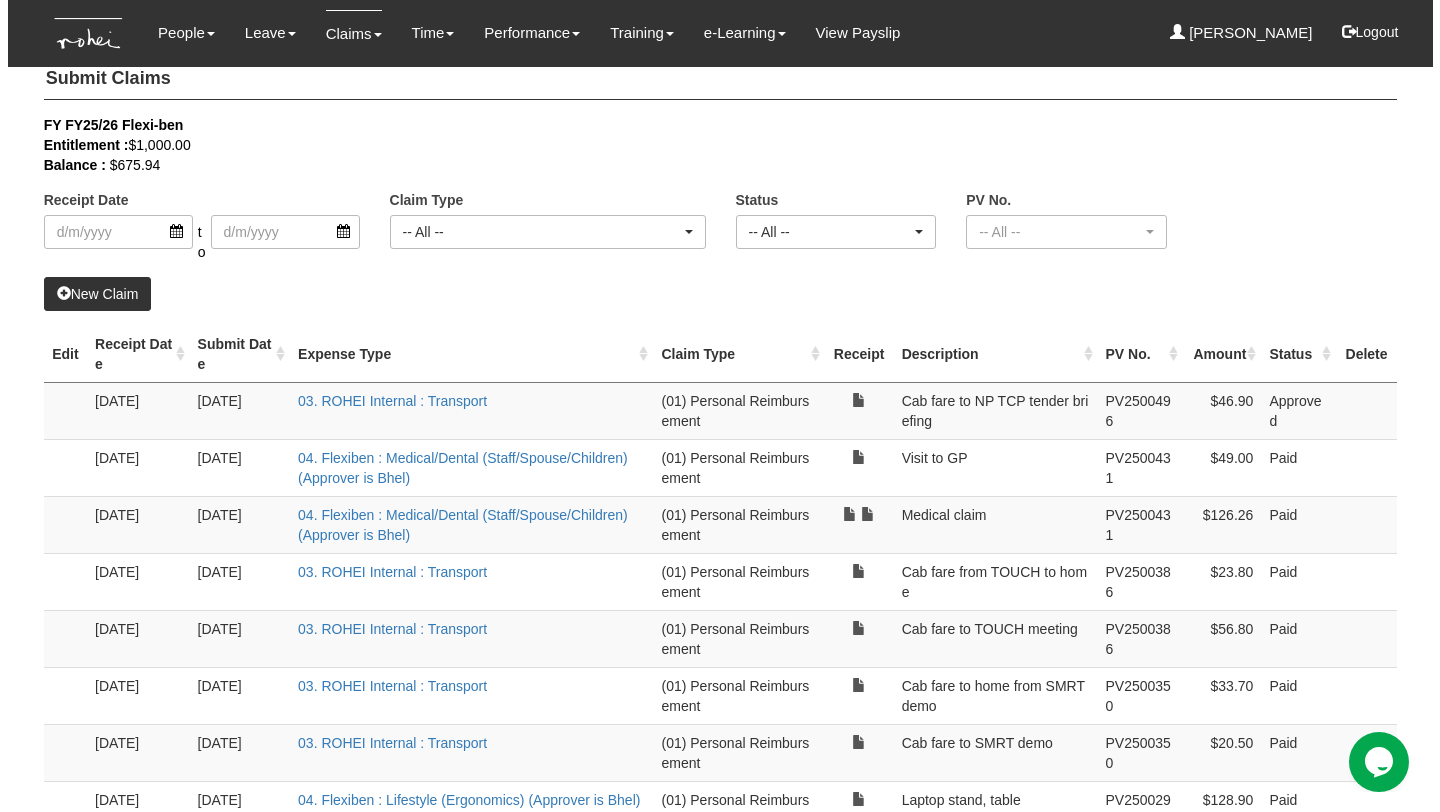 scroll, scrollTop: 0, scrollLeft: 0, axis: both 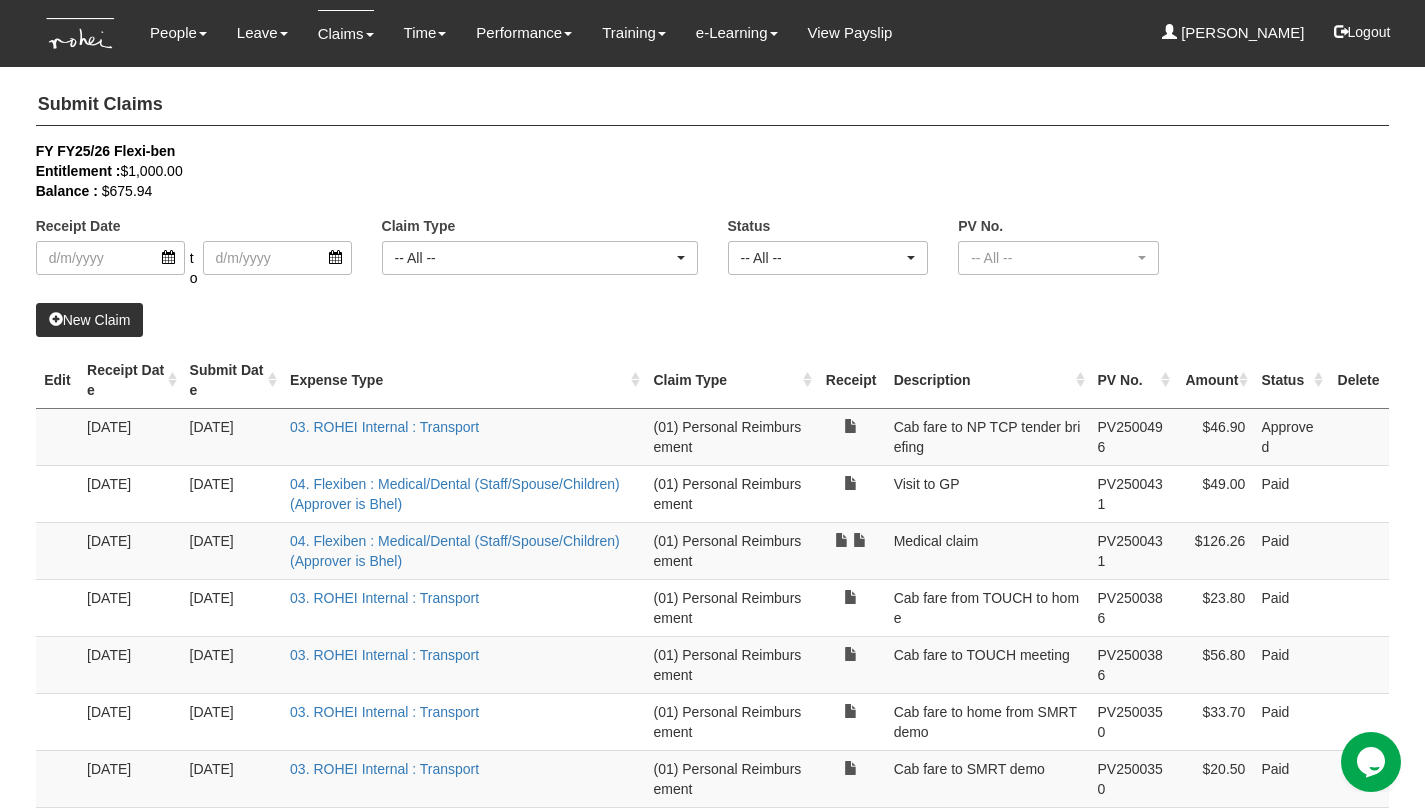 click on "New Claim" at bounding box center (90, 320) 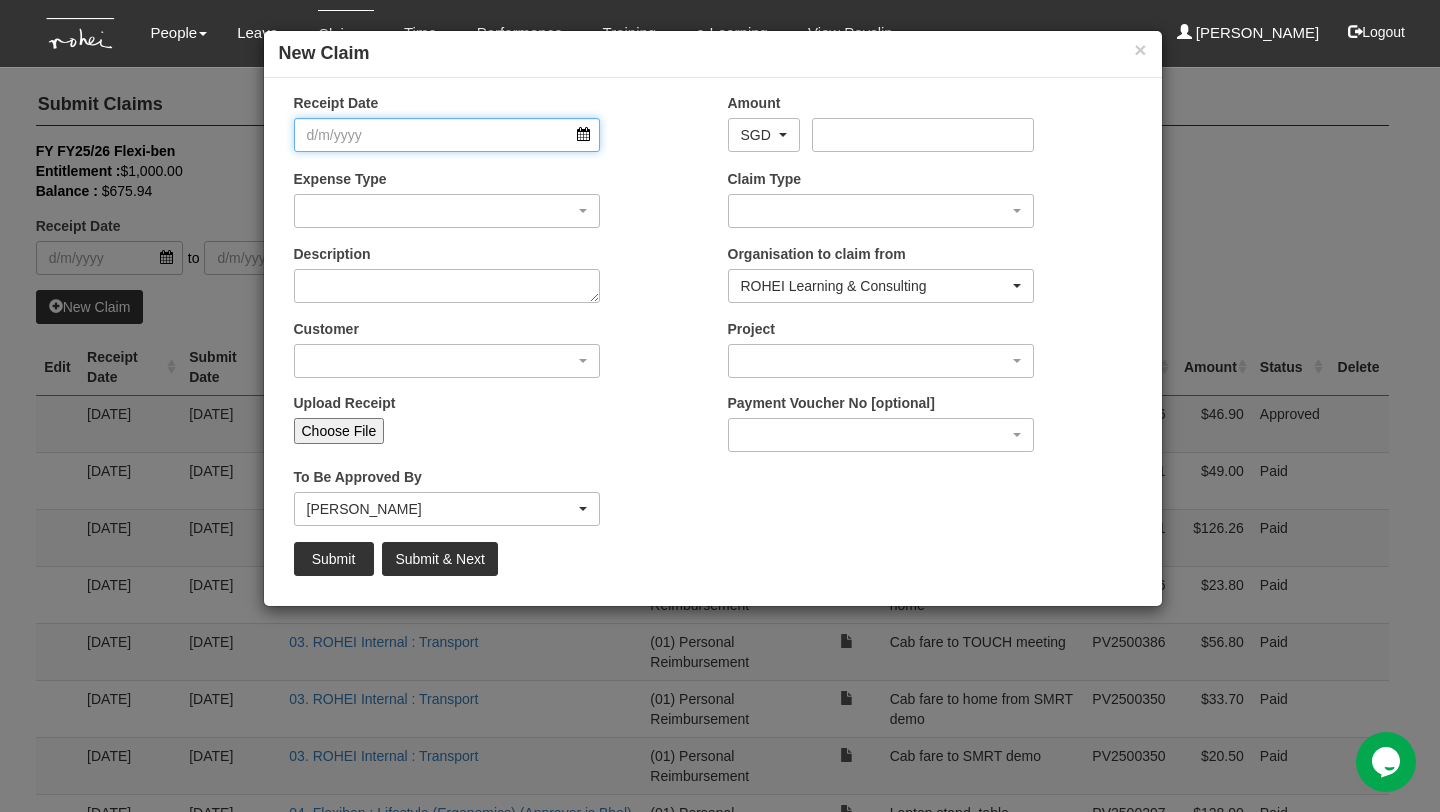 click on "Receipt Date" at bounding box center (447, 135) 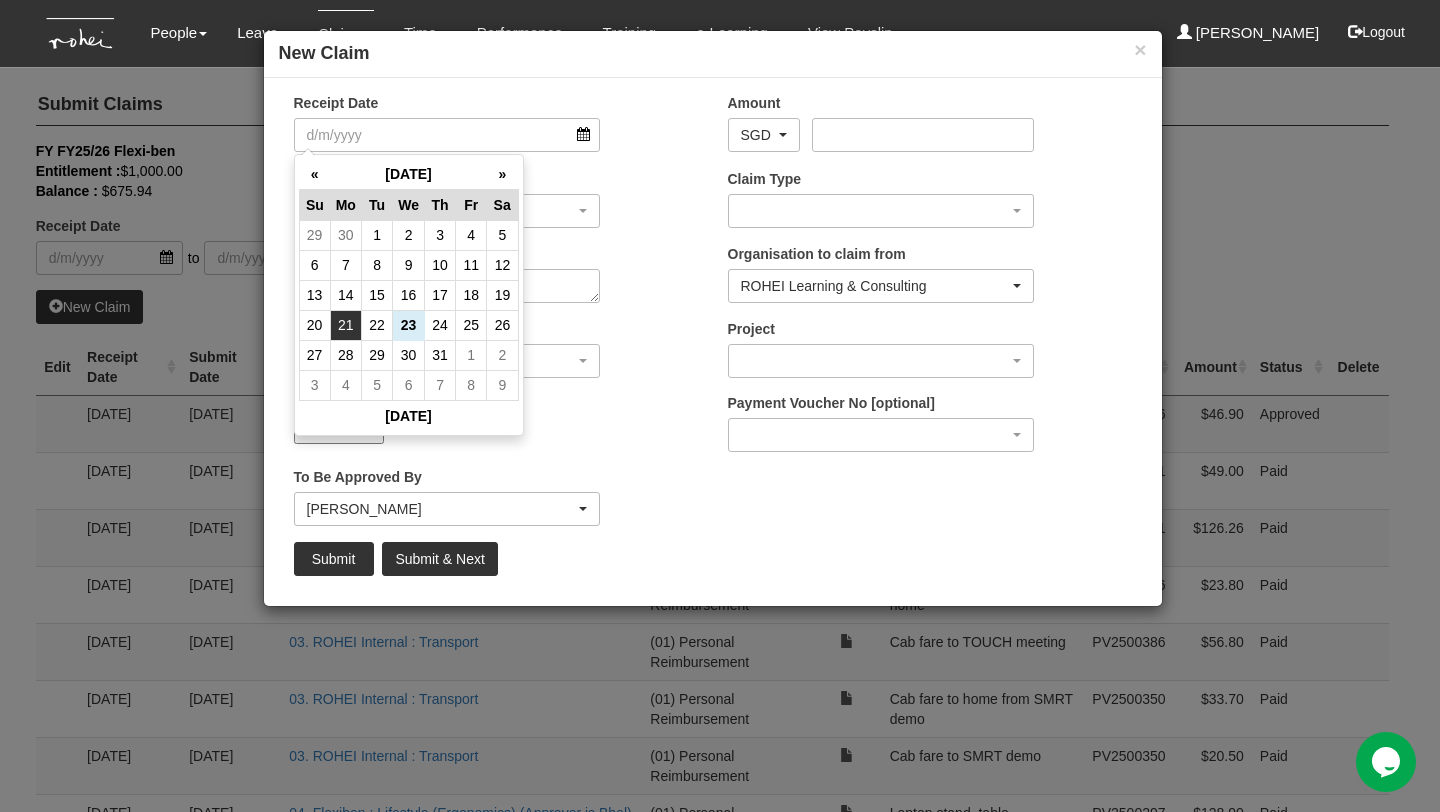 click on "21" at bounding box center (345, 325) 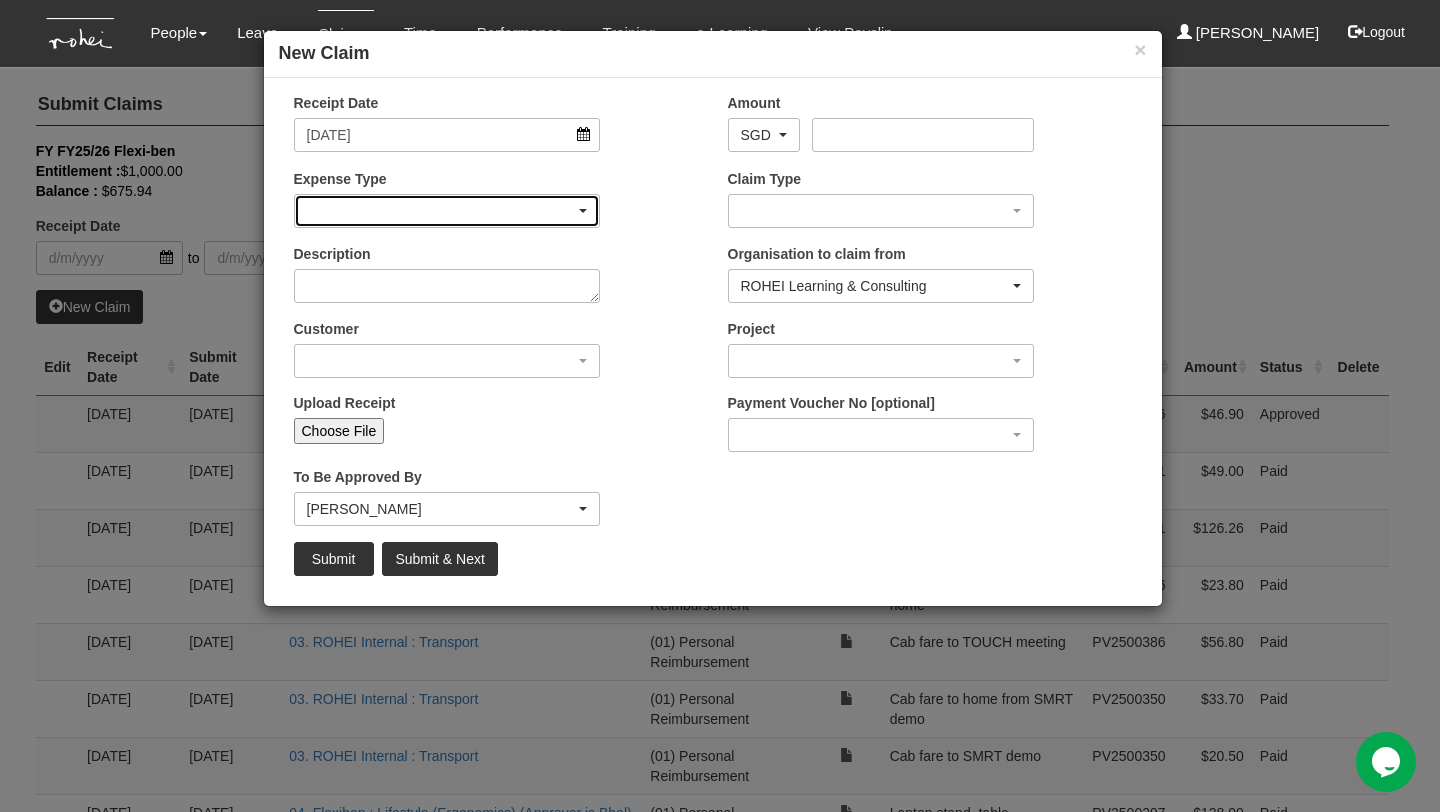 click at bounding box center (447, 211) 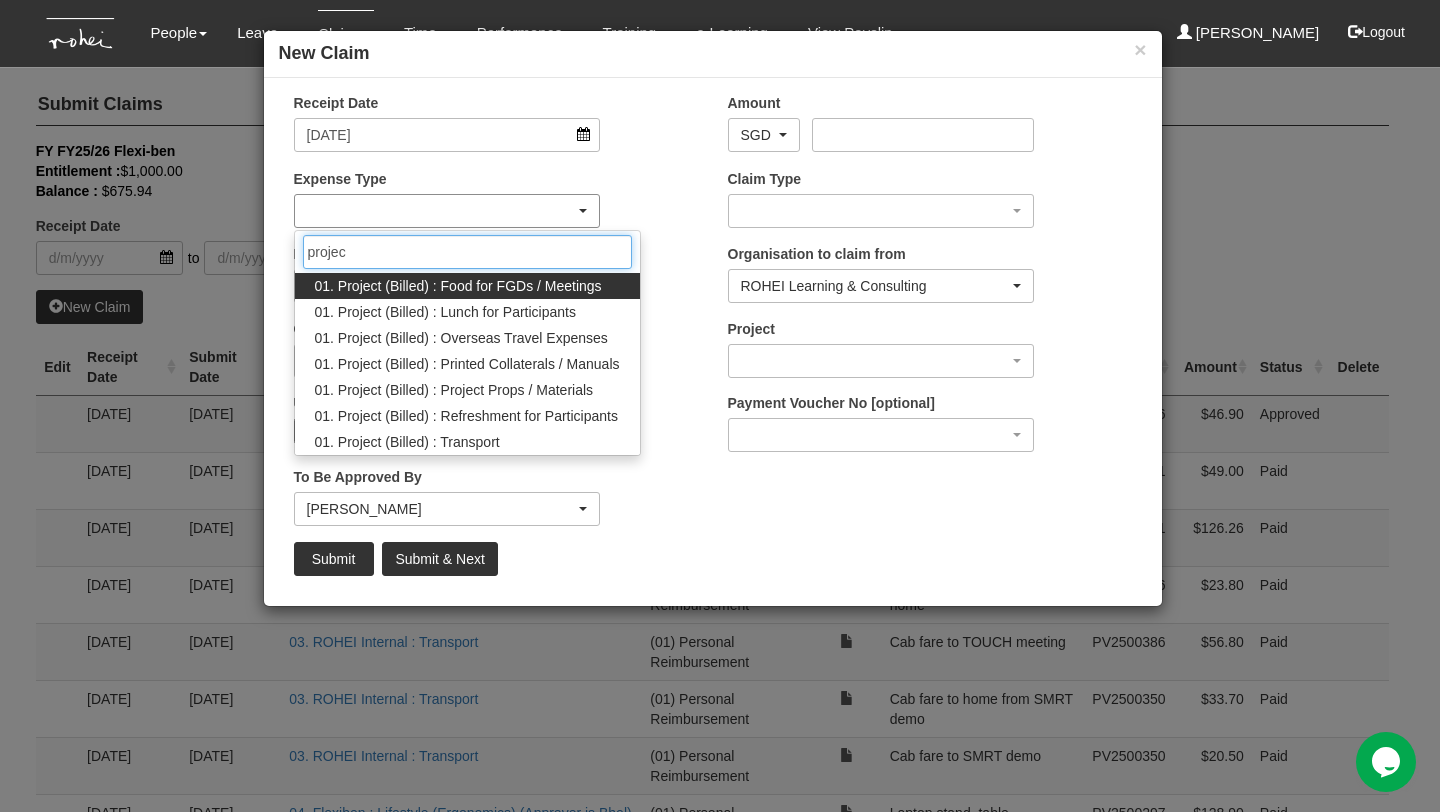 type on "project" 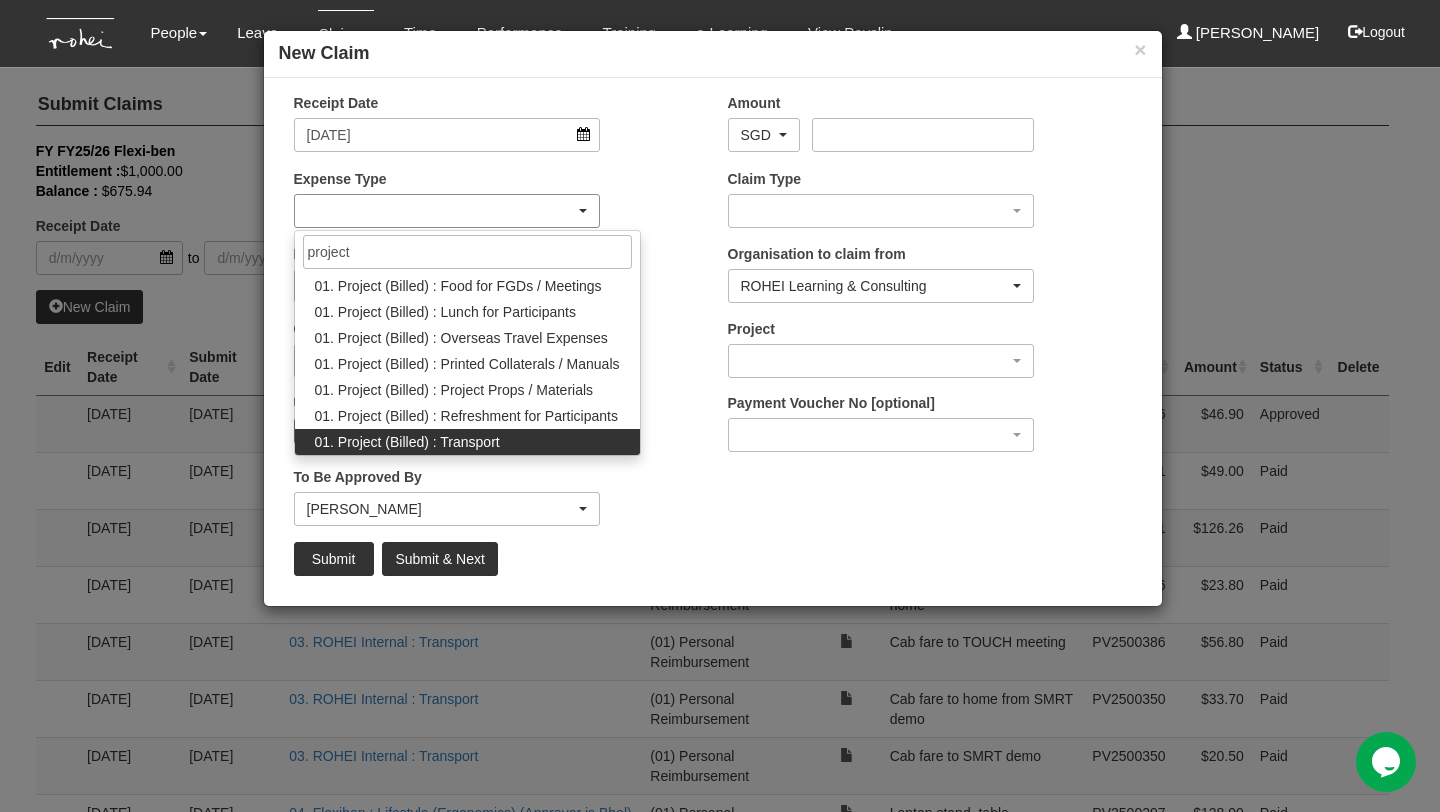 select on "135" 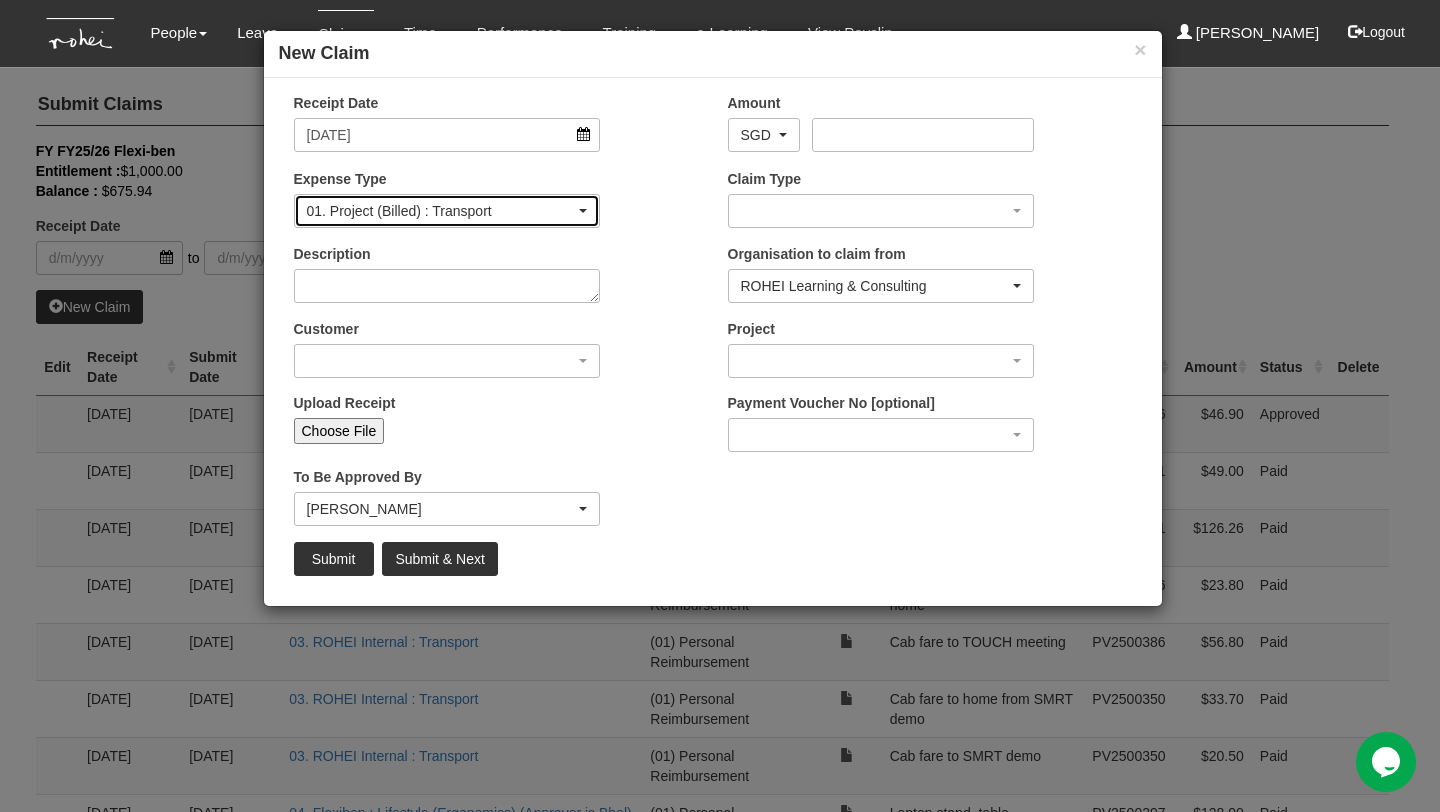 type 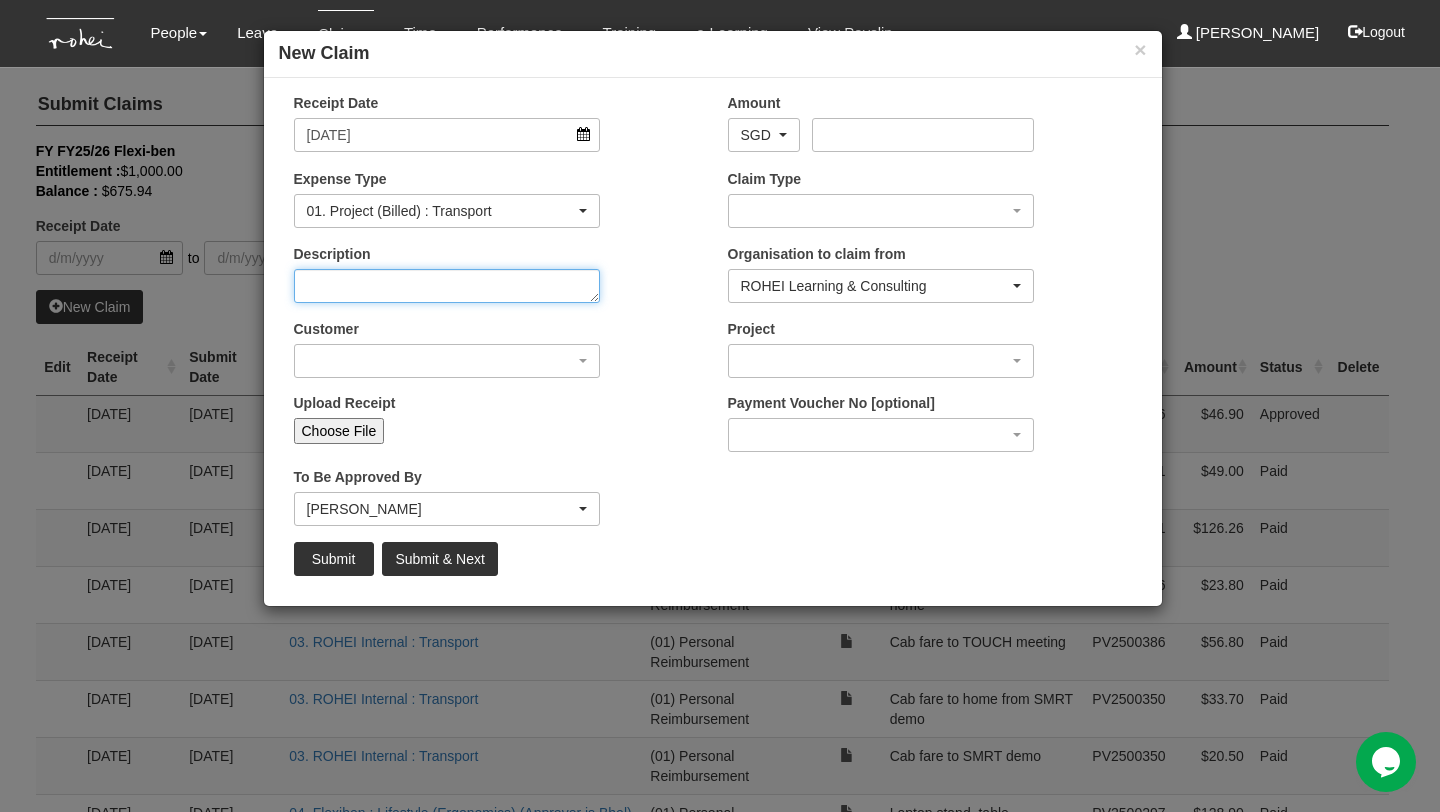 click on "Description" at bounding box center (447, 286) 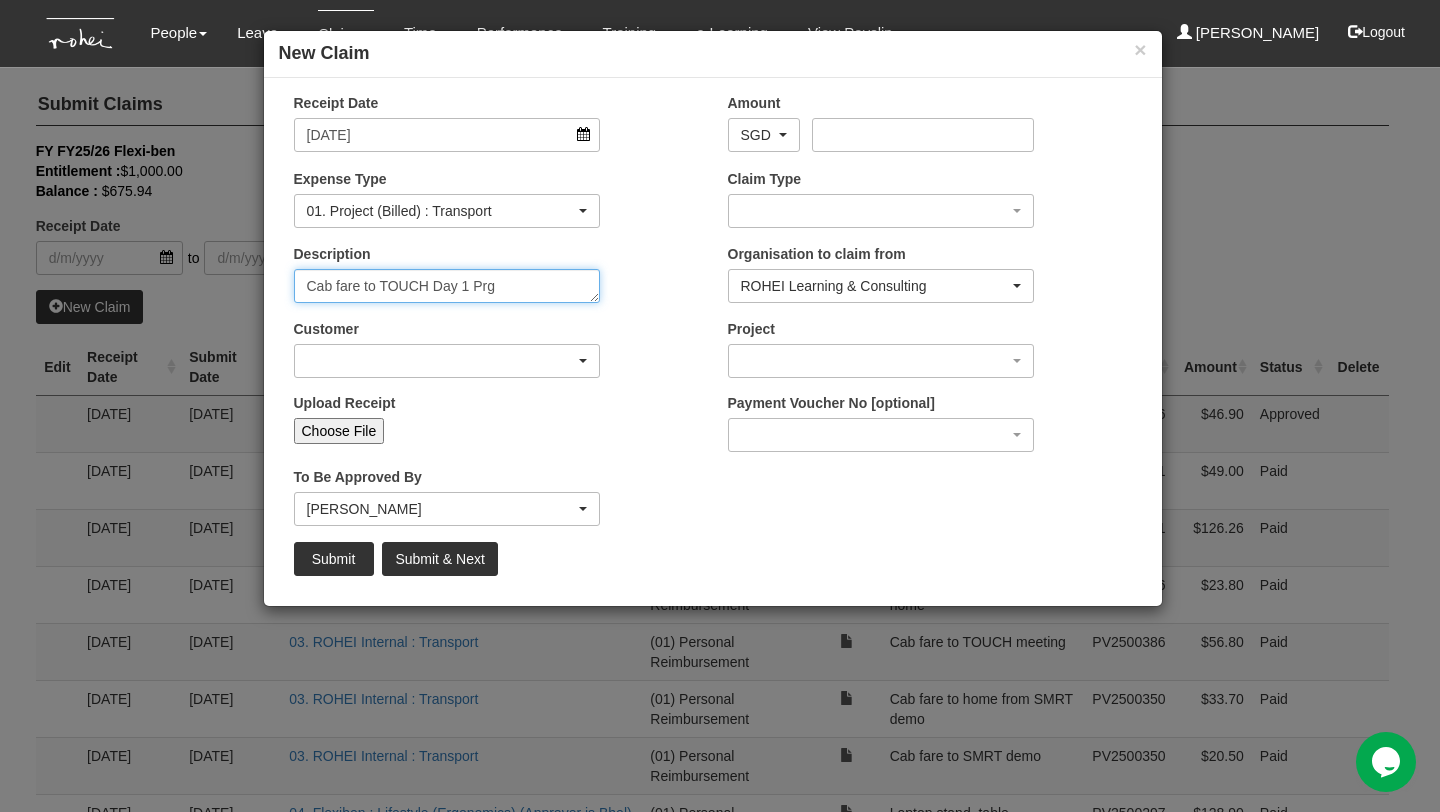 type on "Cab fare to TOUCH Day 1 Prg" 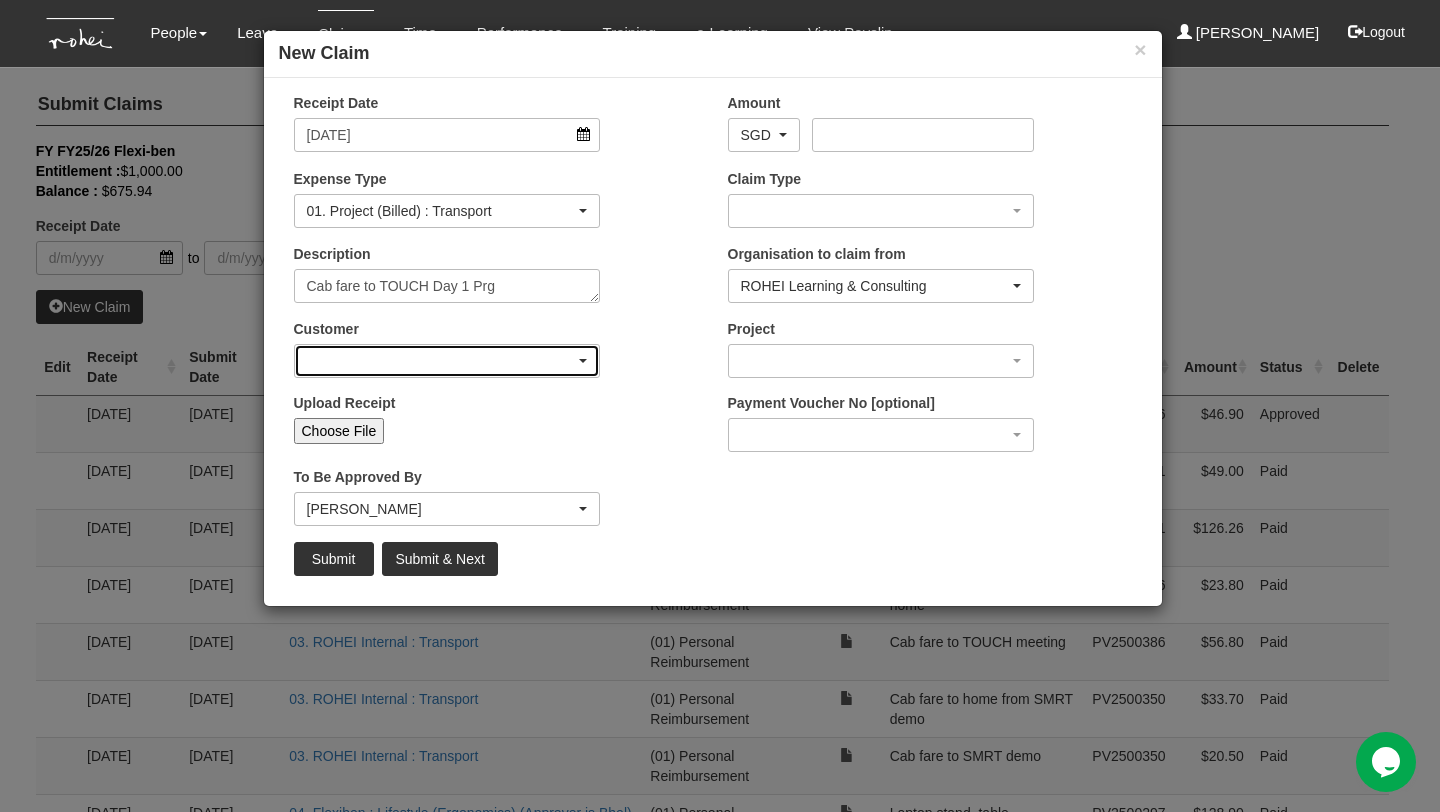 click at bounding box center [447, 361] 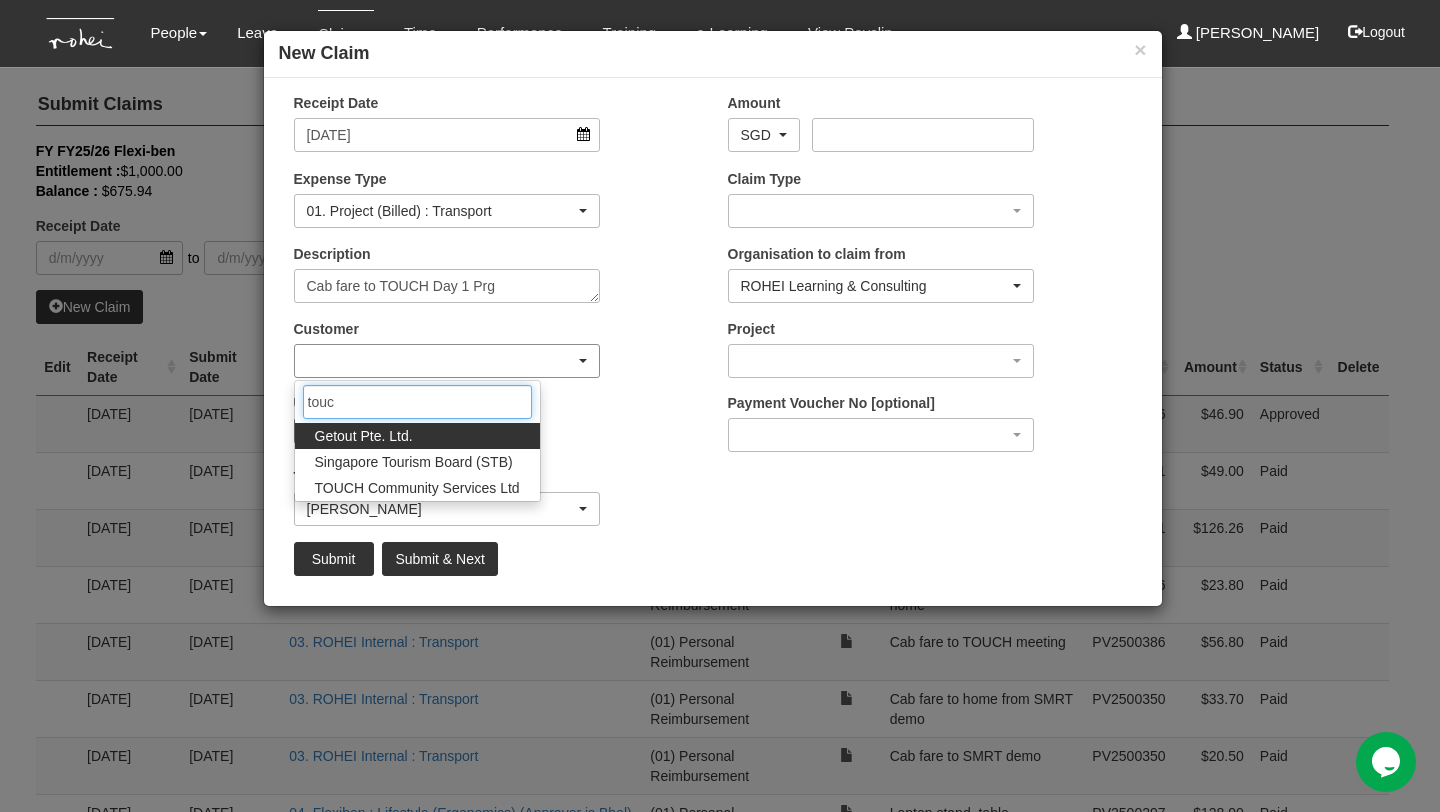 type on "touch" 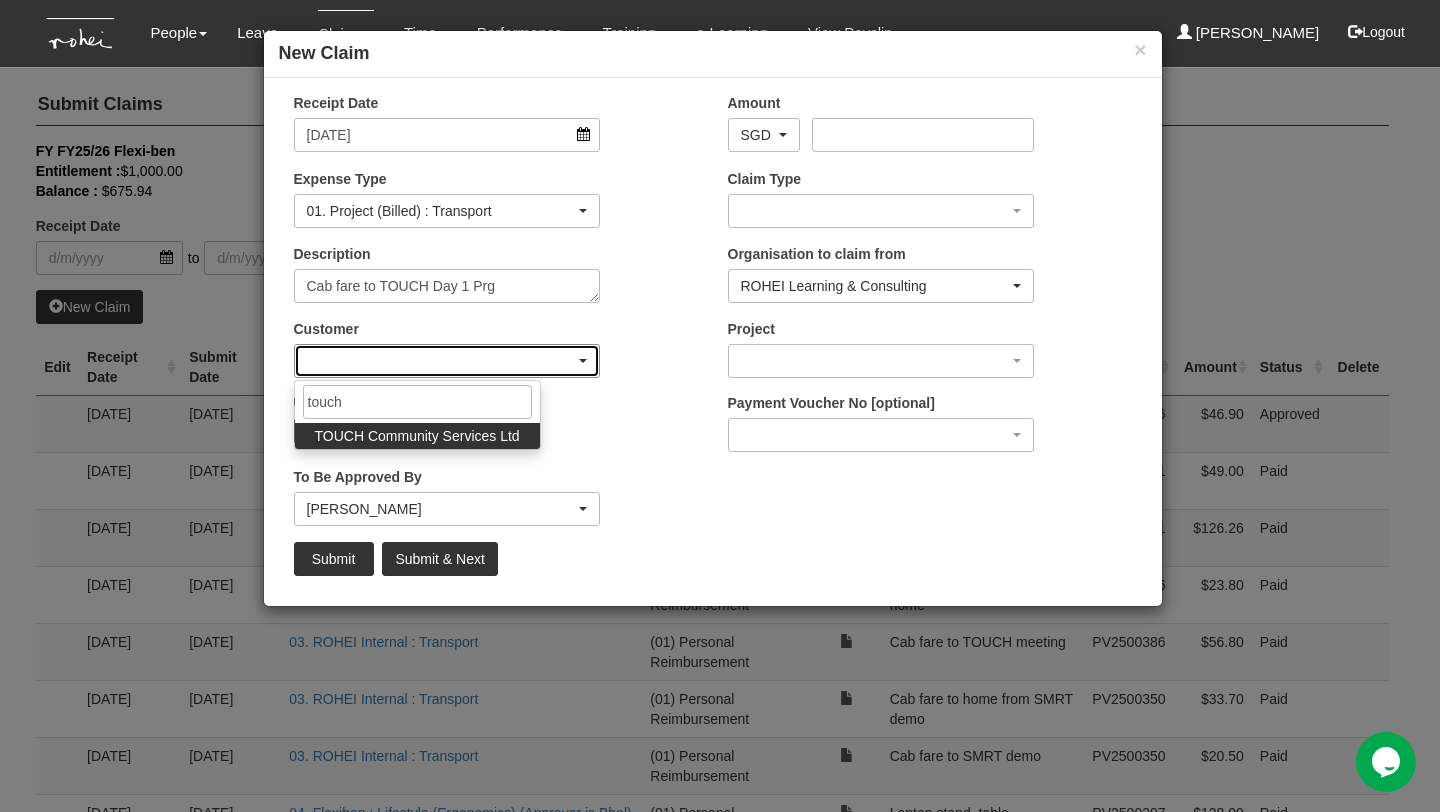 select on "893" 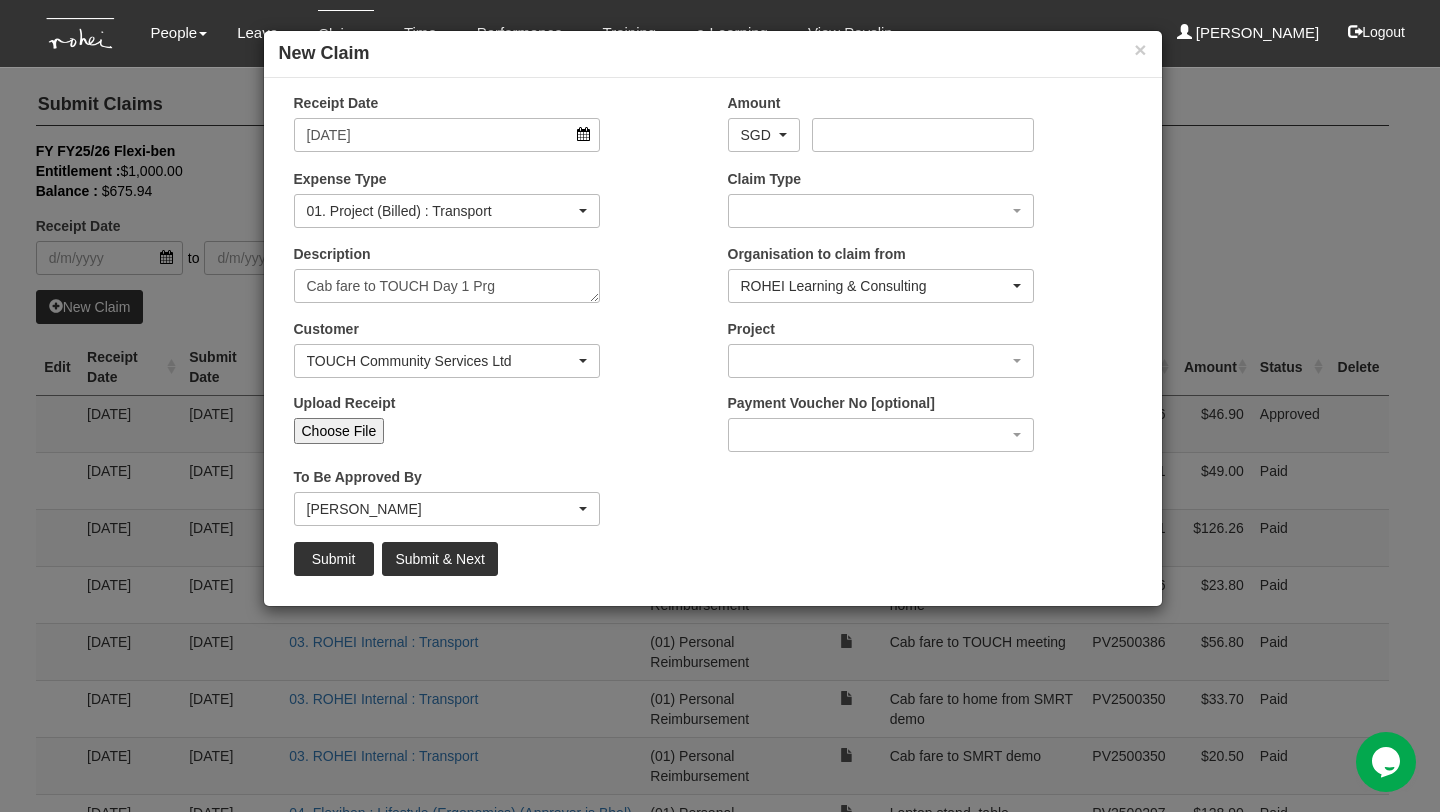 click on "Choose File" at bounding box center (339, 431) 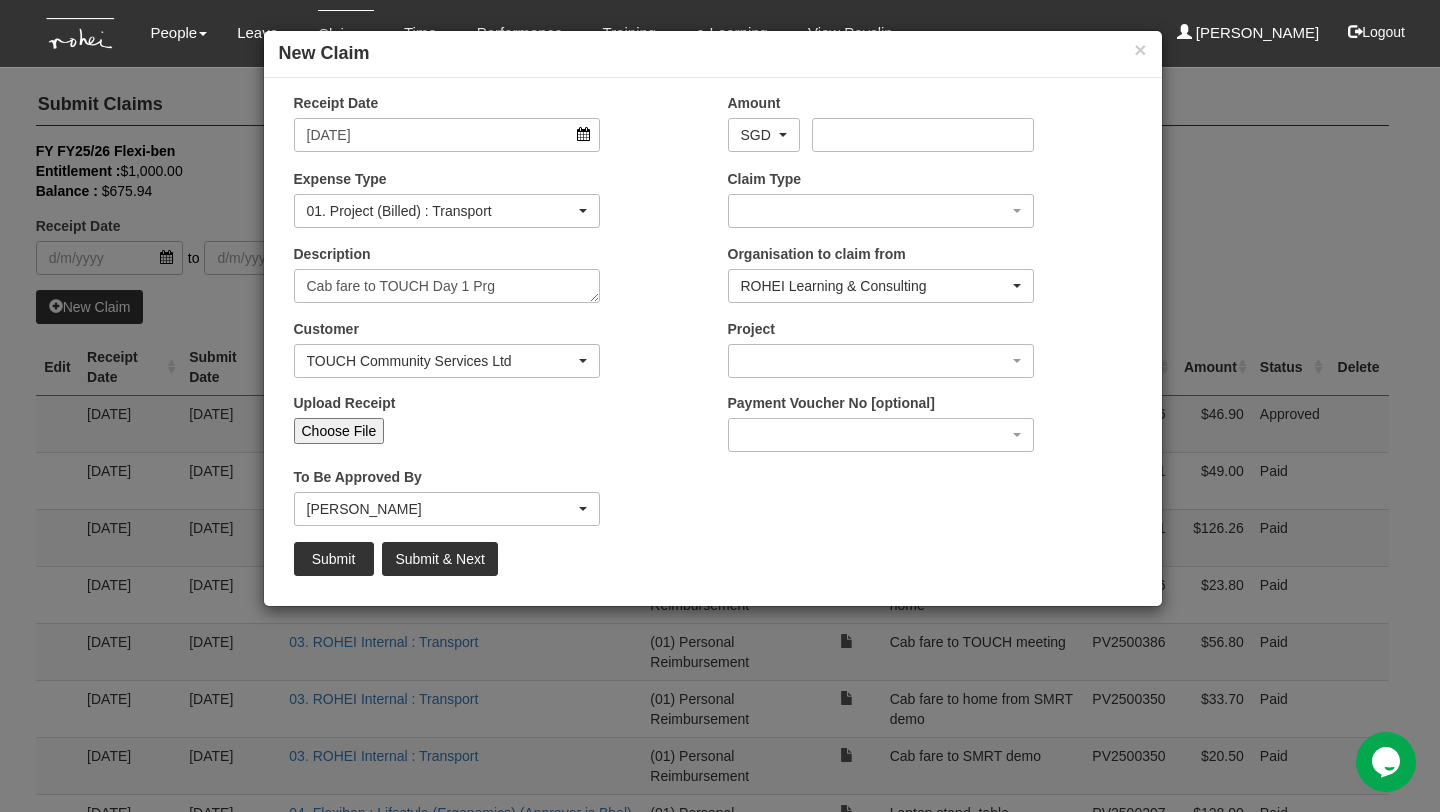 click on "Choose File" at bounding box center (339, 431) 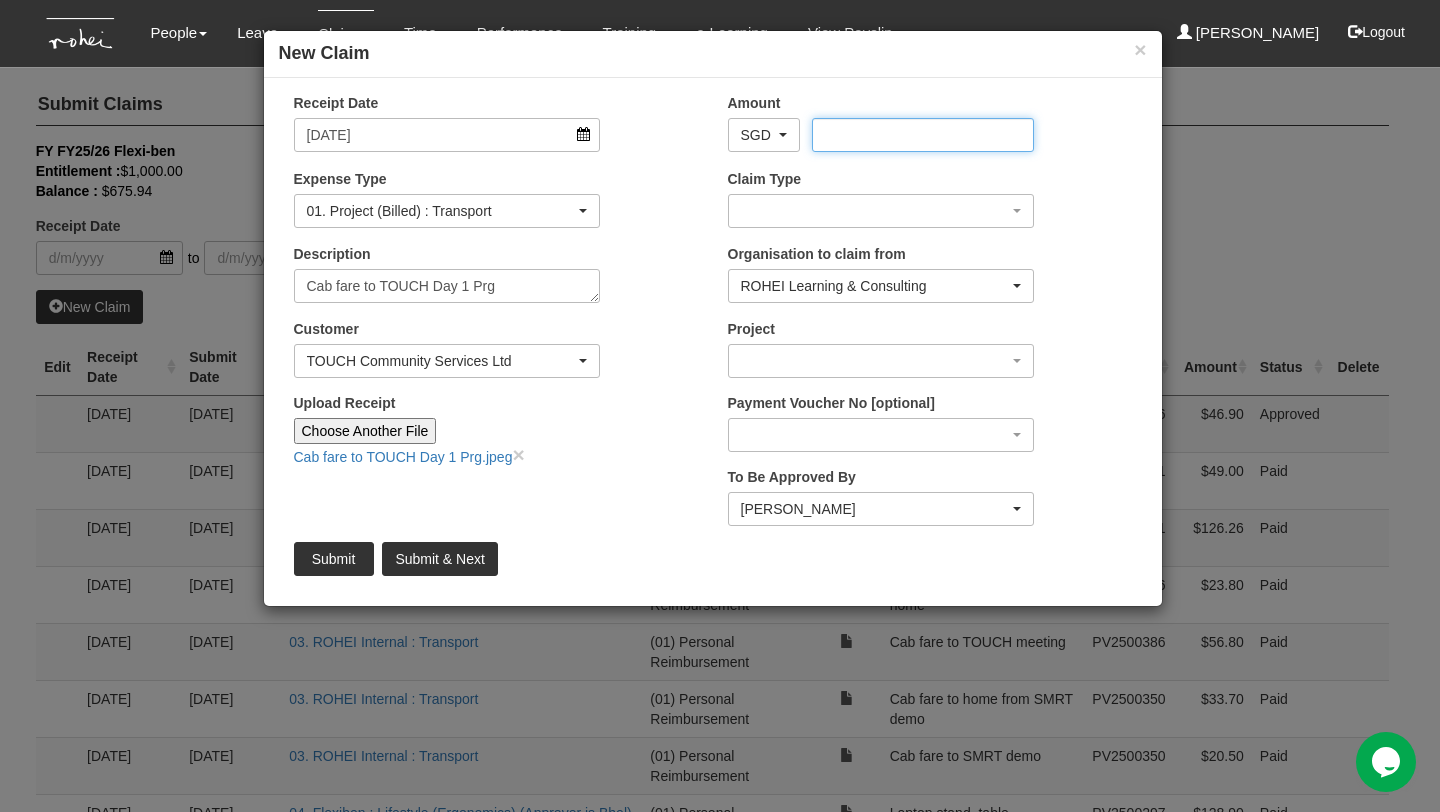 click on "Amount" at bounding box center (923, 135) 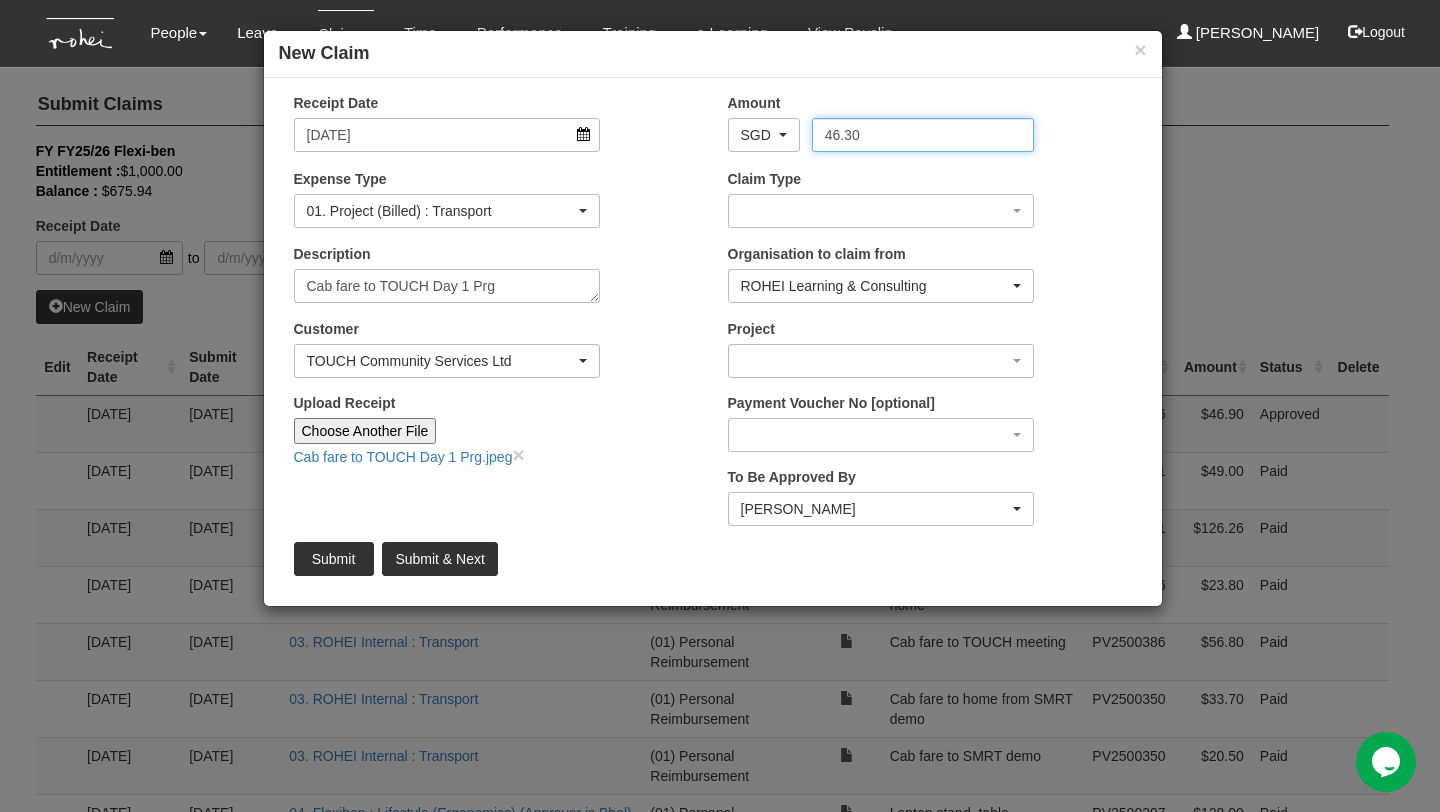 type on "46.30" 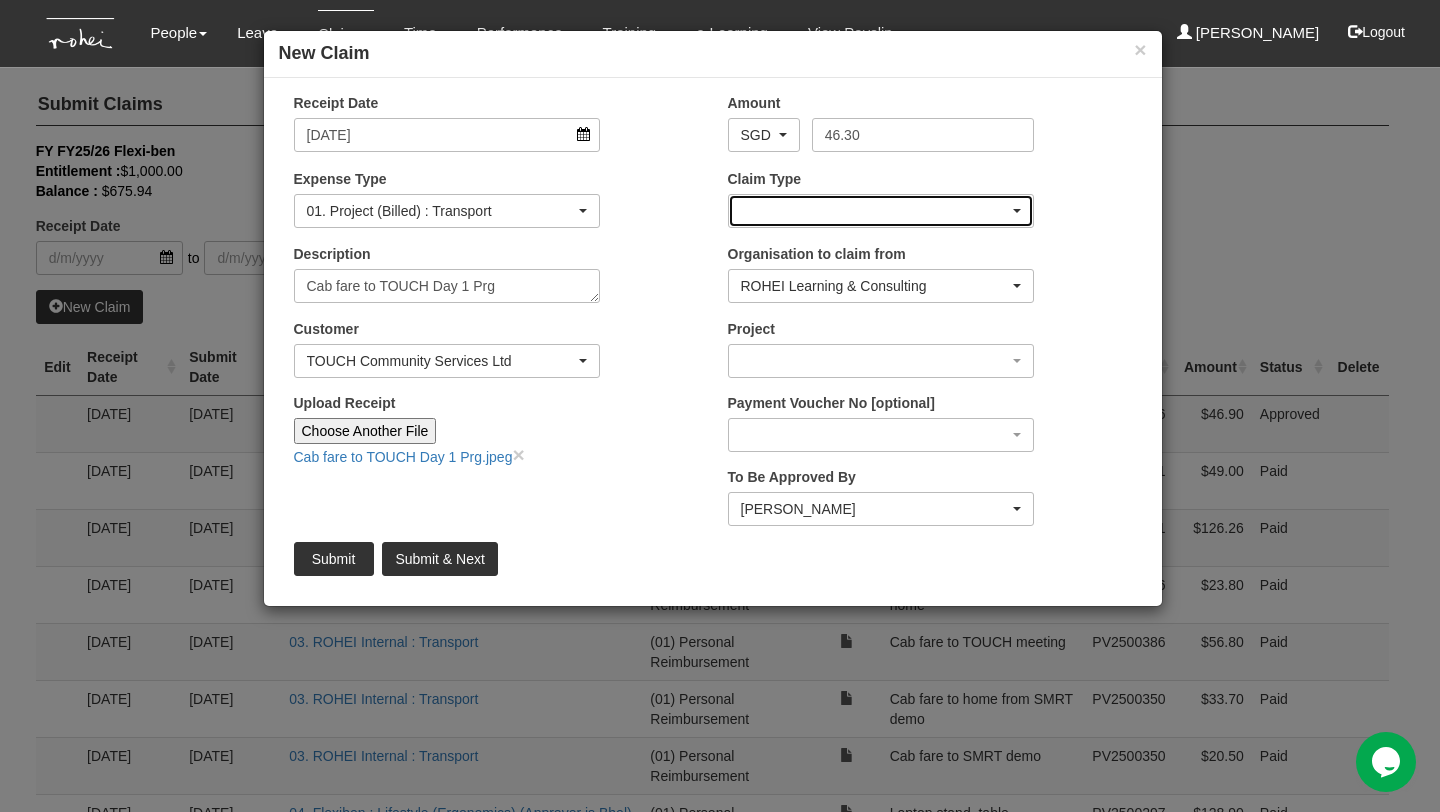 click at bounding box center [881, 211] 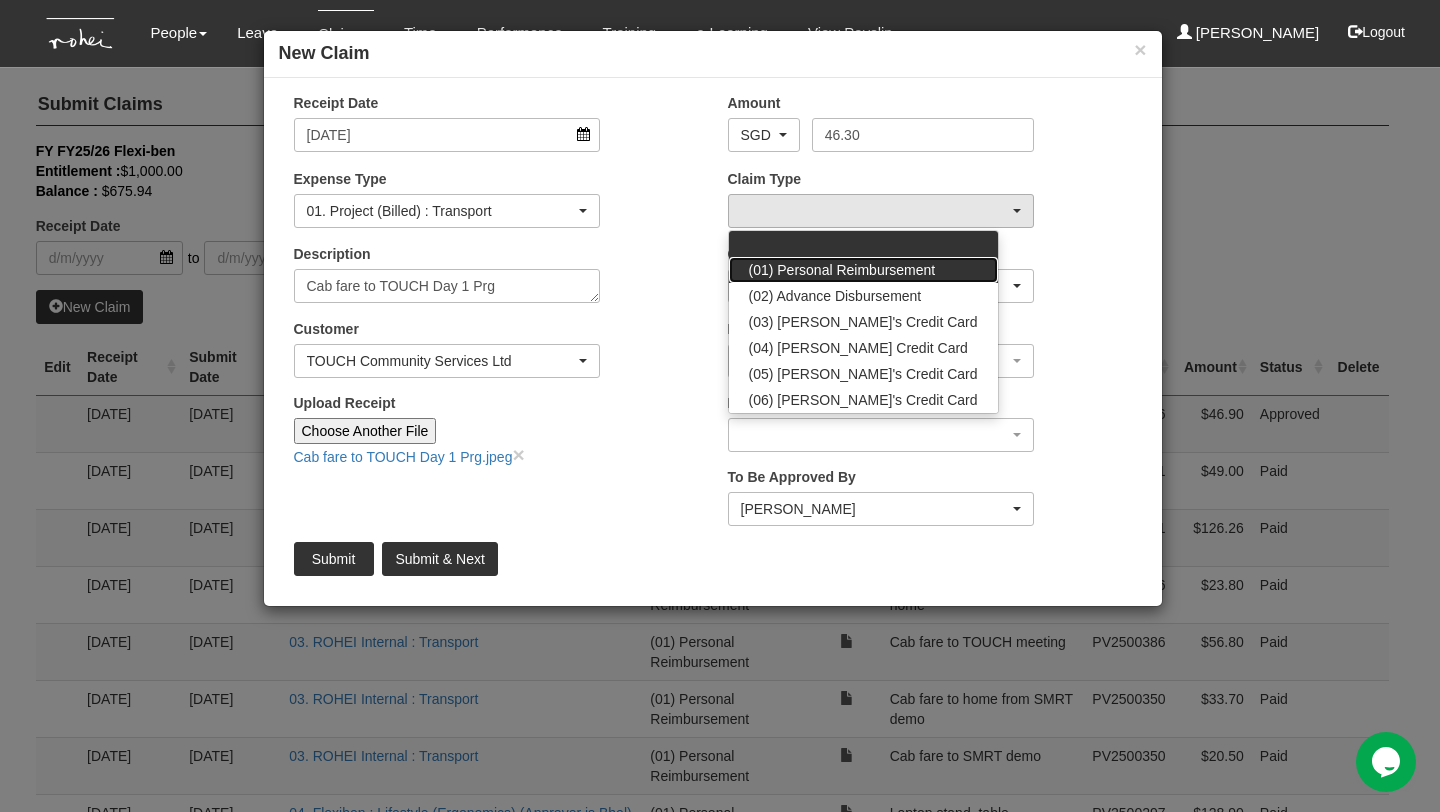 click on "(01) Personal Reimbursement" at bounding box center (842, 270) 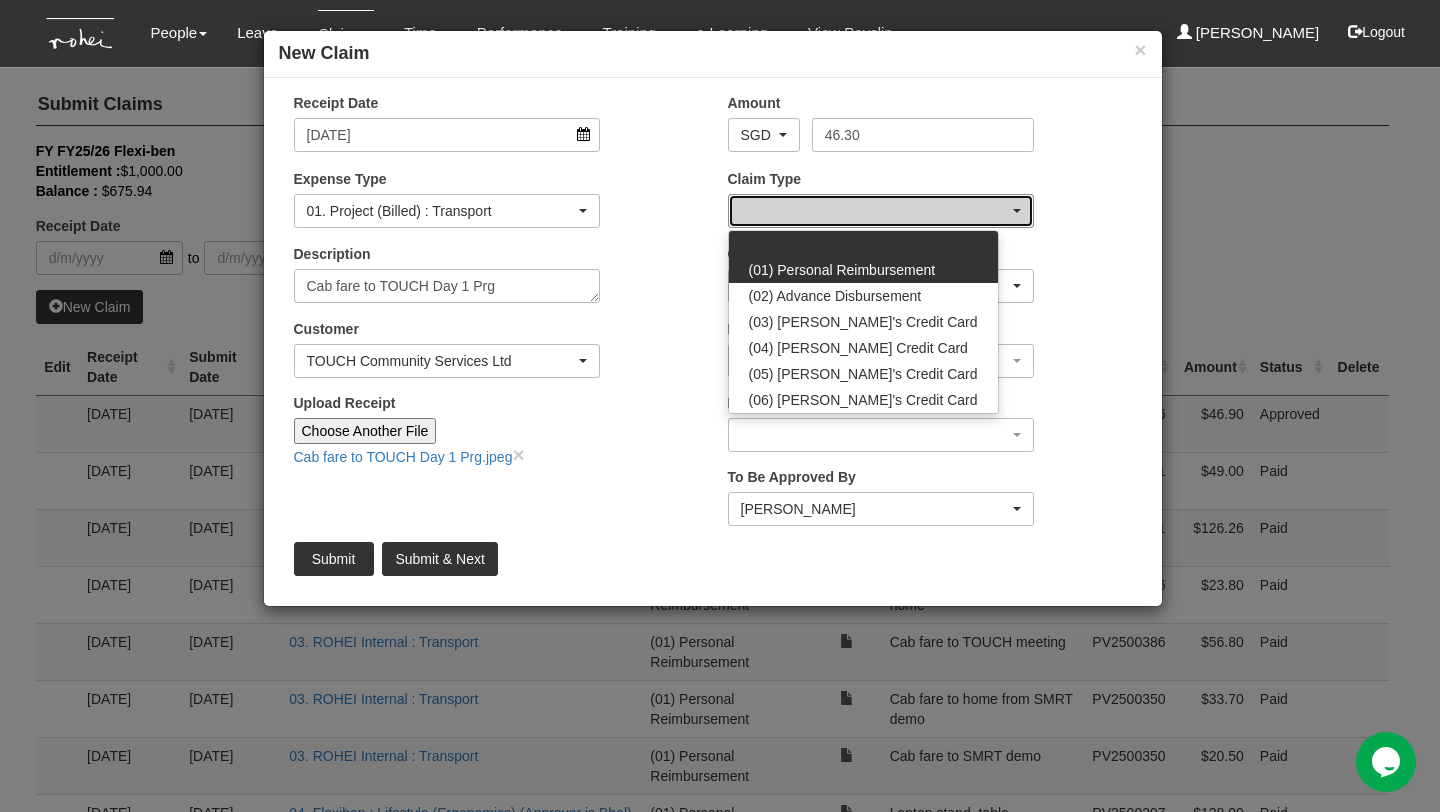 select on "14" 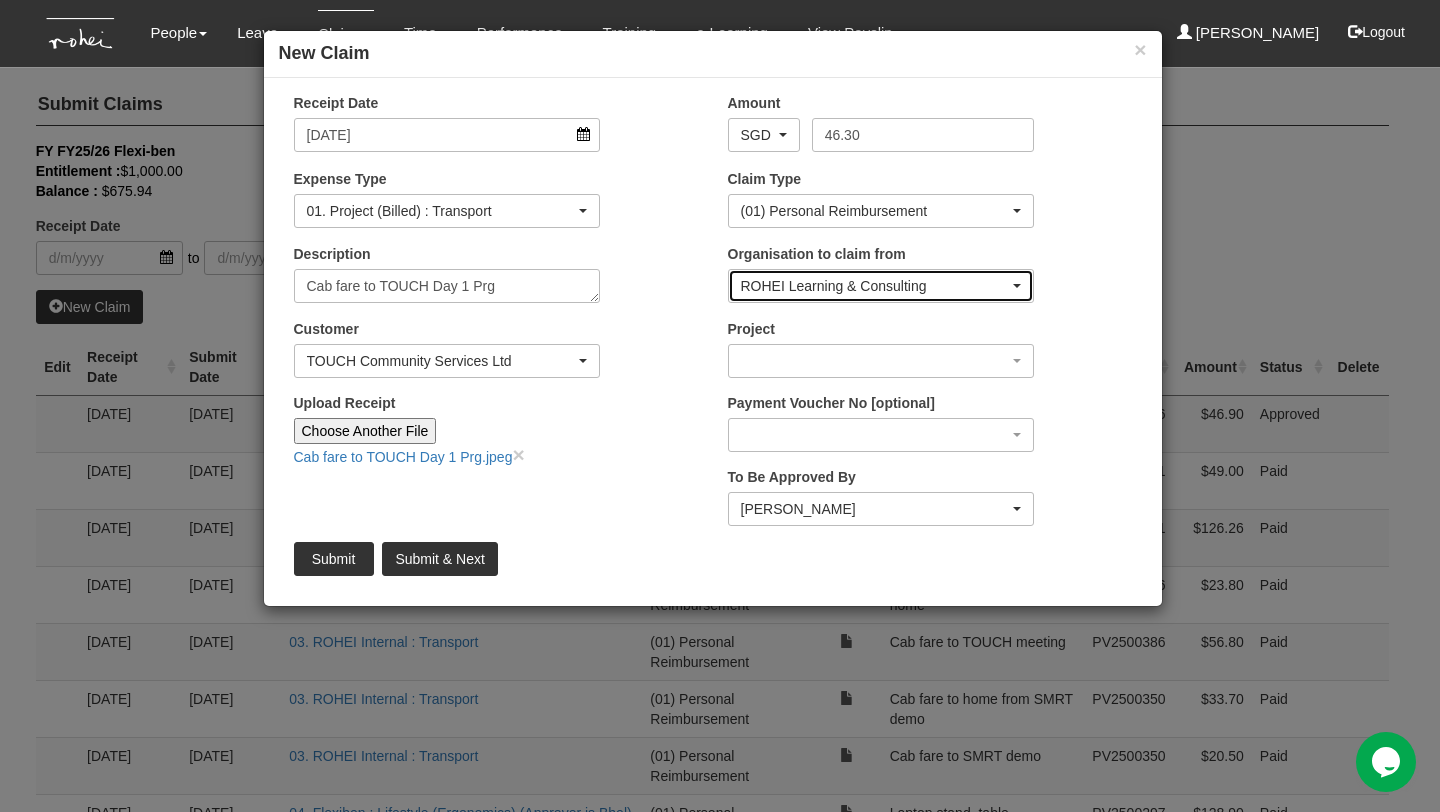 click on "ROHEI Learning & Consulting" at bounding box center [875, 286] 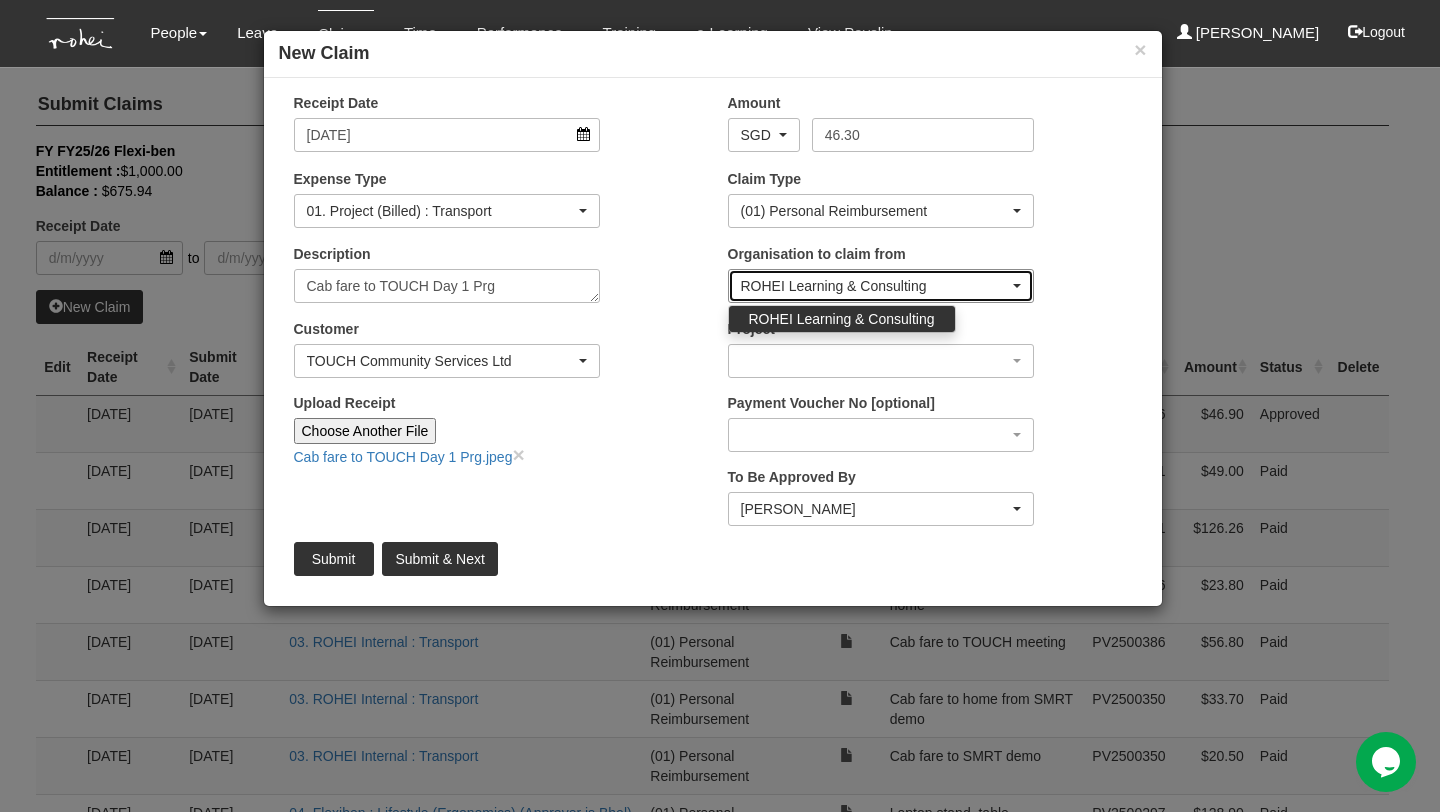 click on "ROHEI Learning & Consulting" at bounding box center (881, 286) 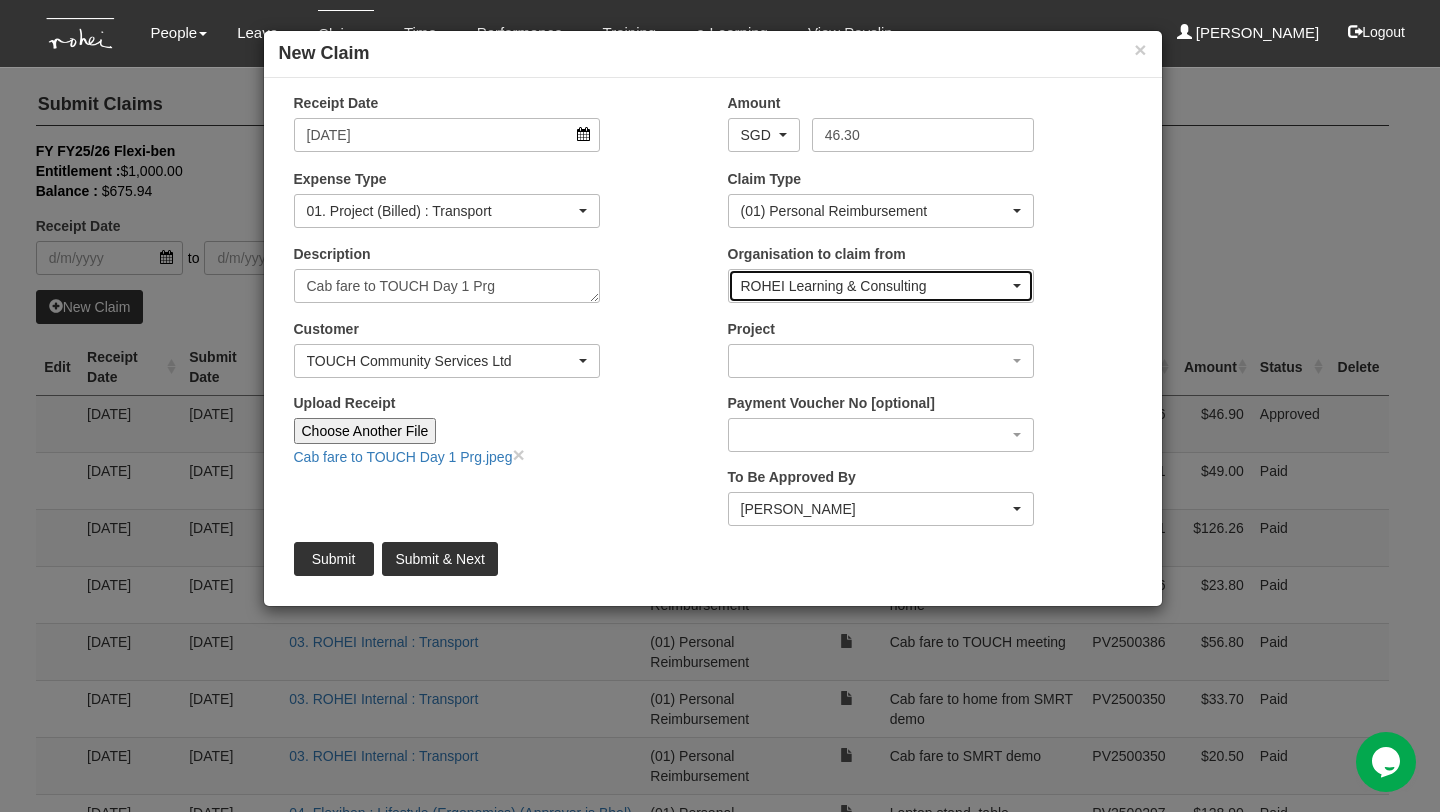 click on "ROHEI Learning & Consulting" at bounding box center (881, 286) 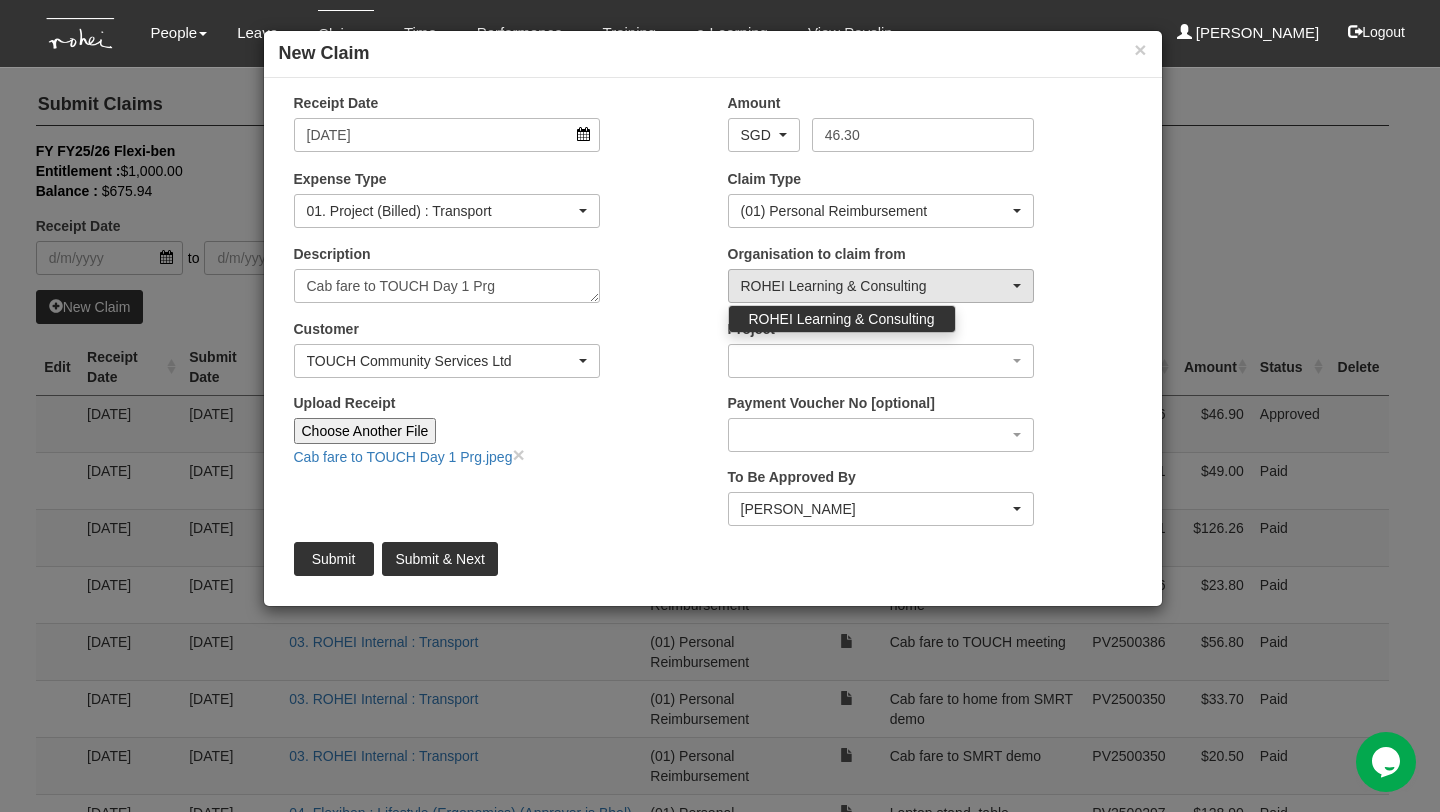 click on "ROHEI Learning & Consulting" at bounding box center (842, 319) 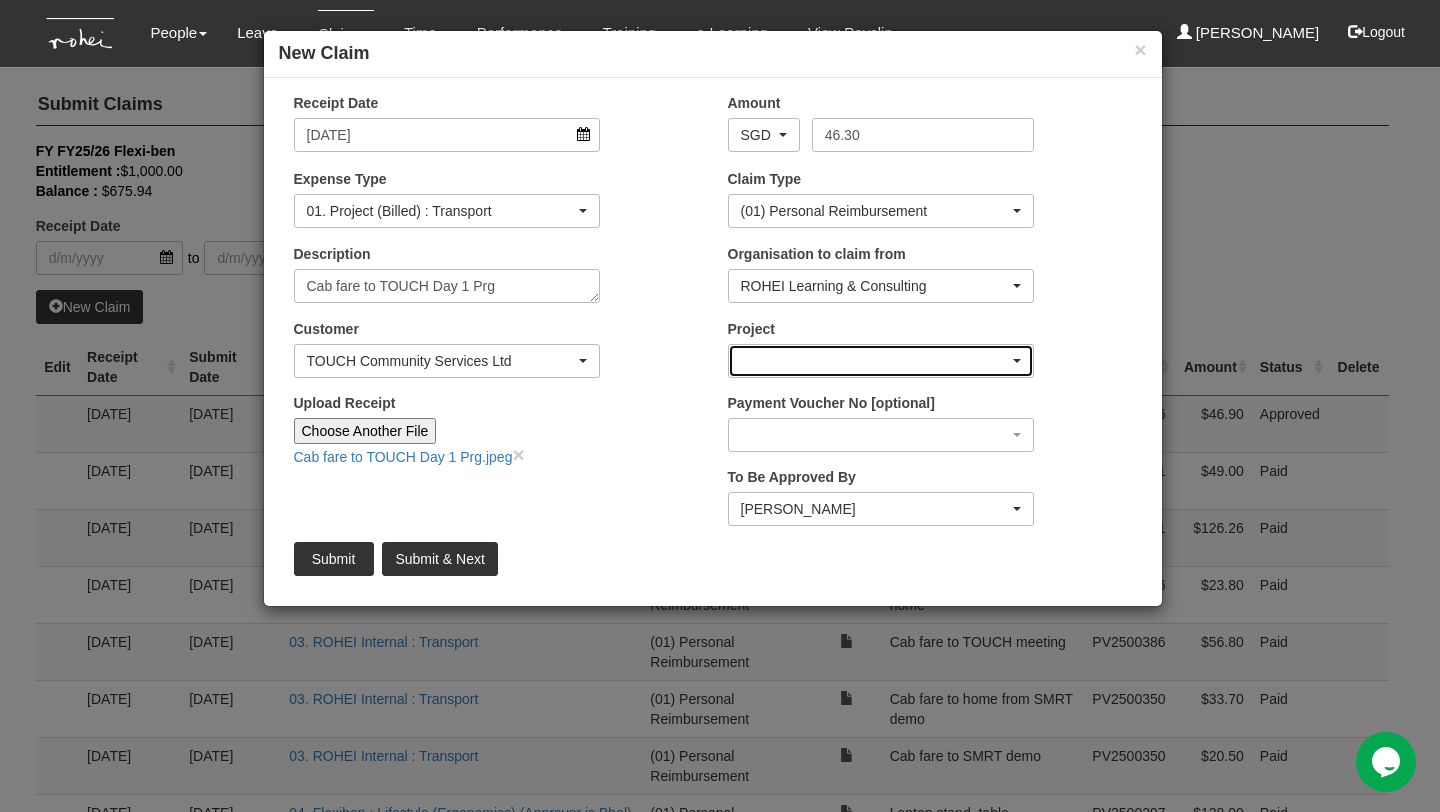 click at bounding box center [881, 361] 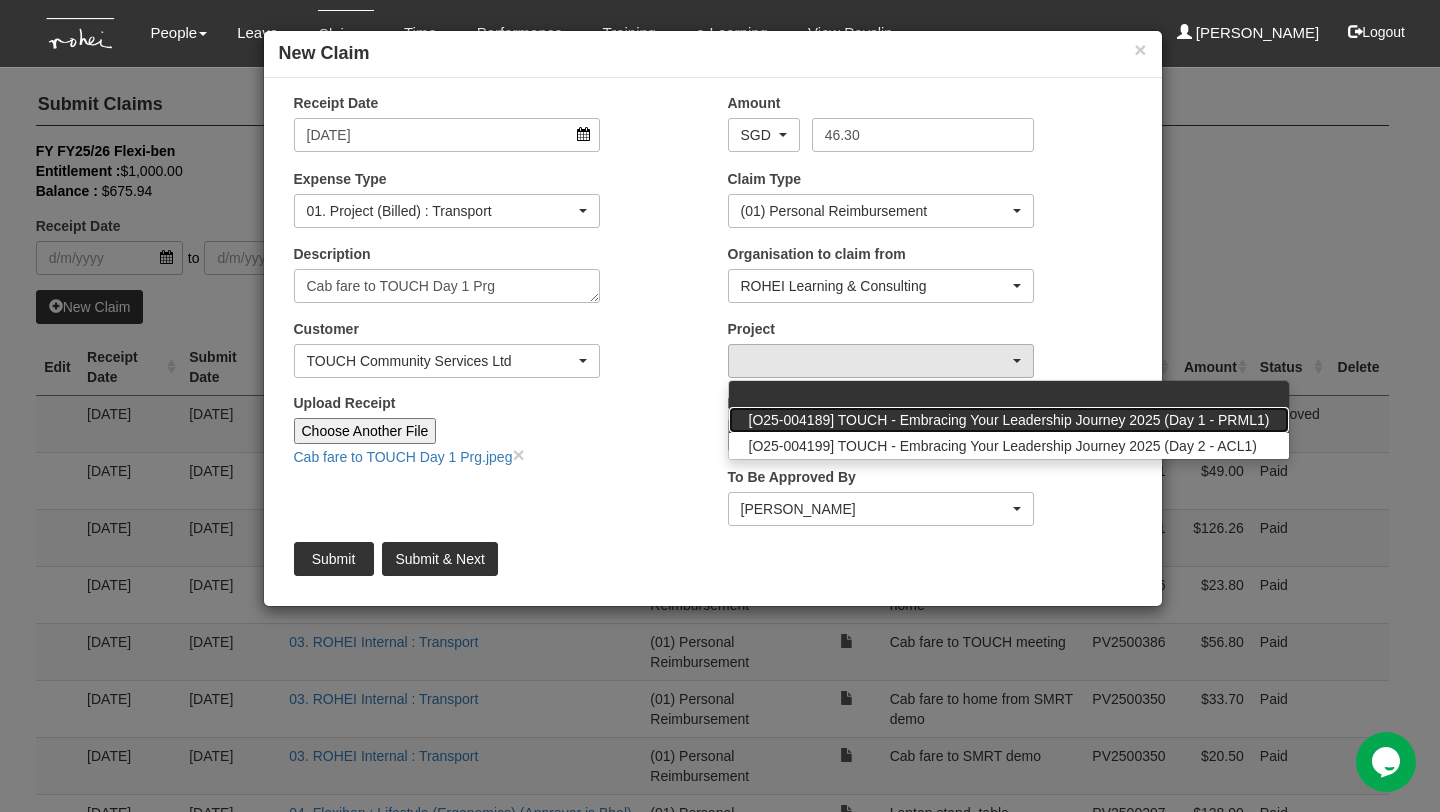 click on "[O25-004189] TOUCH - Embracing Your Leadership Journey 2025 (Day 1 - PRML1)" at bounding box center (1009, 420) 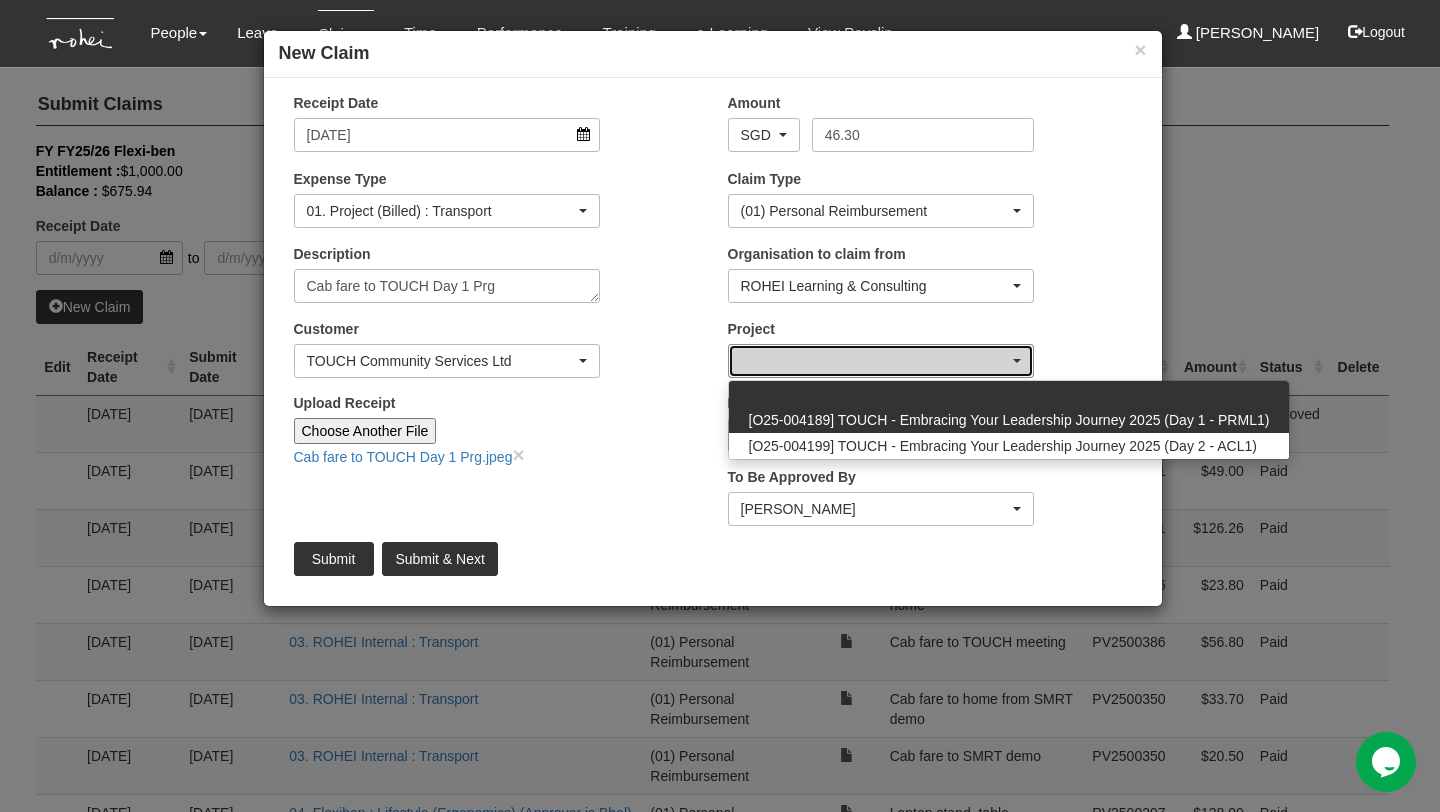 select on "2810" 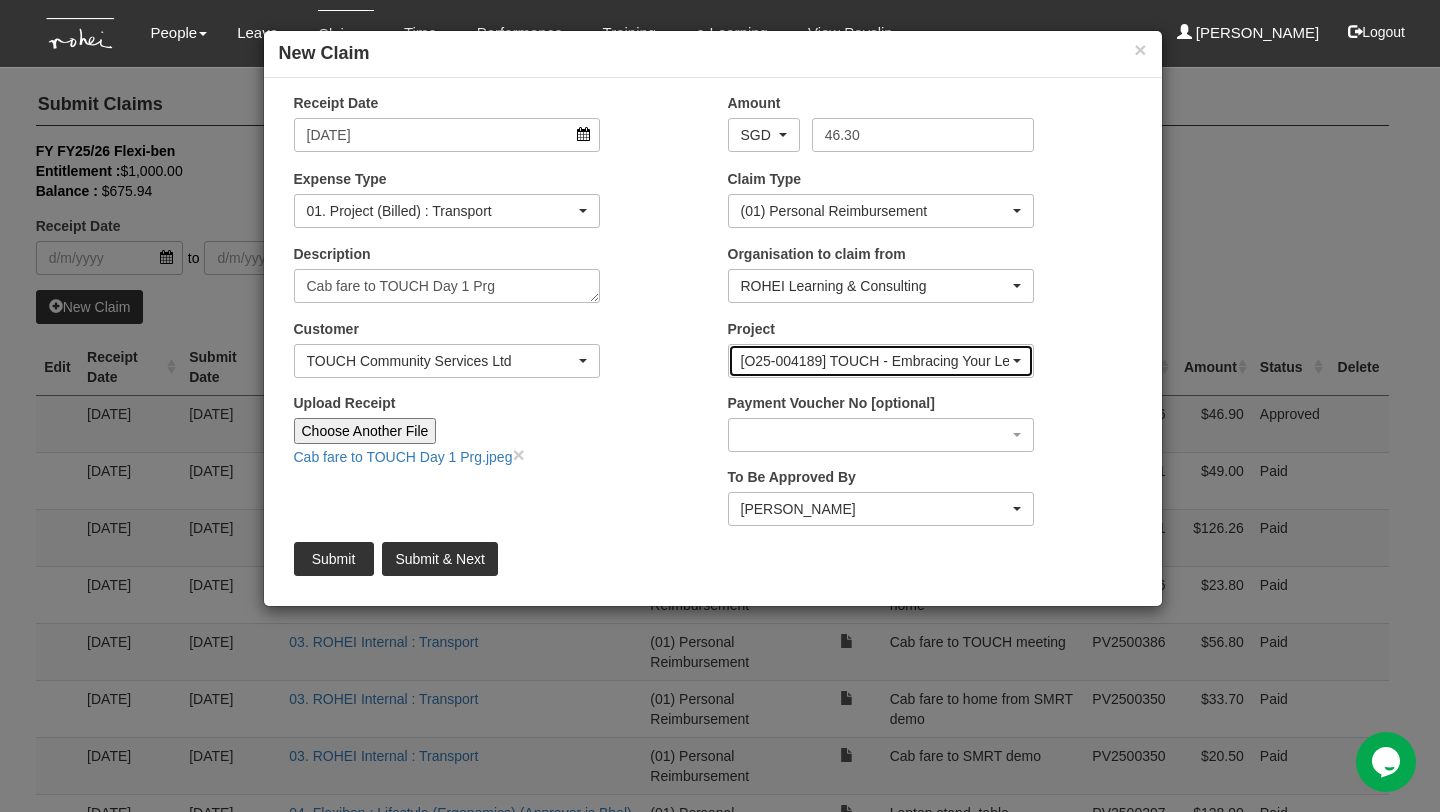 click on "[O25-004189] TOUCH - Embracing Your Leadership Journey 2025 (Day 1 - PRML1)" at bounding box center [875, 361] 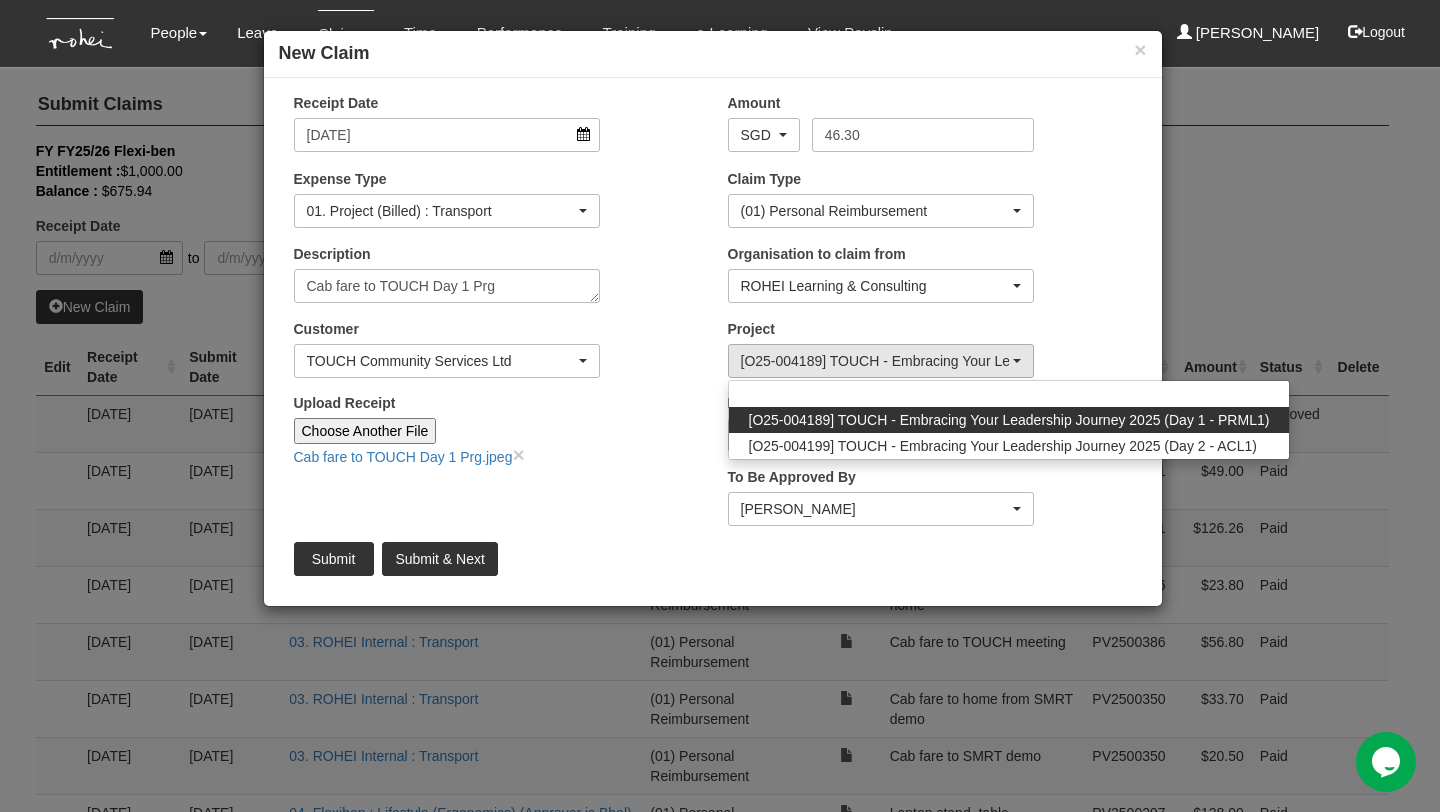 click on "Project
[O25-004189] TOUCH - Embracing Your Leadership Journey 2025 (Day 1 - PRML1) [O25-004199] TOUCH - Embracing Your Leadership Journey 2025 (Day 2 - ACL1) [O25-004189] TOUCH - Embracing Your Leadership Journey 2025 (Day 1 - PRML1)   [O25-004189] TOUCH - Embracing Your Leadership Journey 2025 (Day 1 - PRML1) [O25-004199] TOUCH - Embracing Your Leadership Journey 2025 (Day 2 - ACL1)" at bounding box center [930, 356] 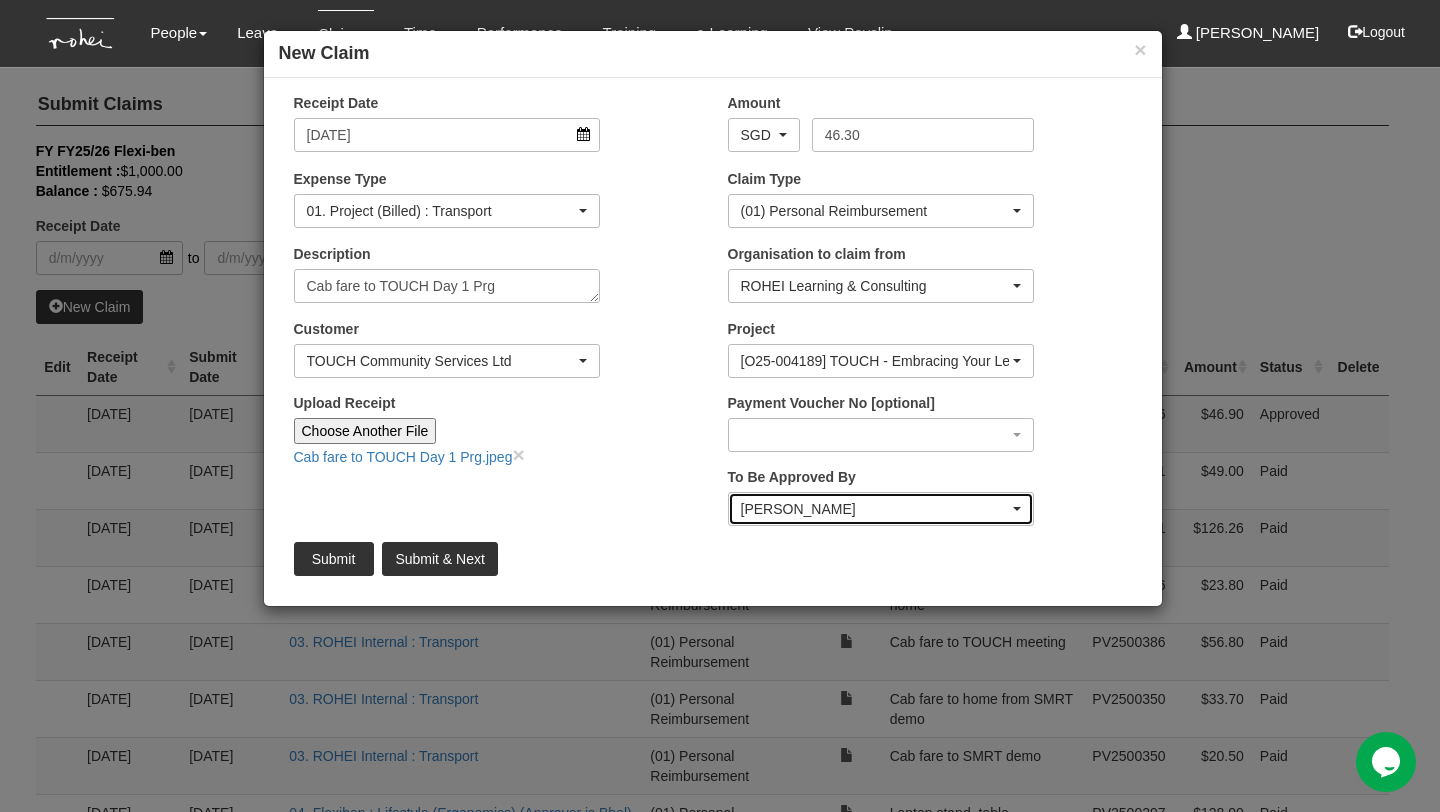 click on "[PERSON_NAME]" at bounding box center [875, 509] 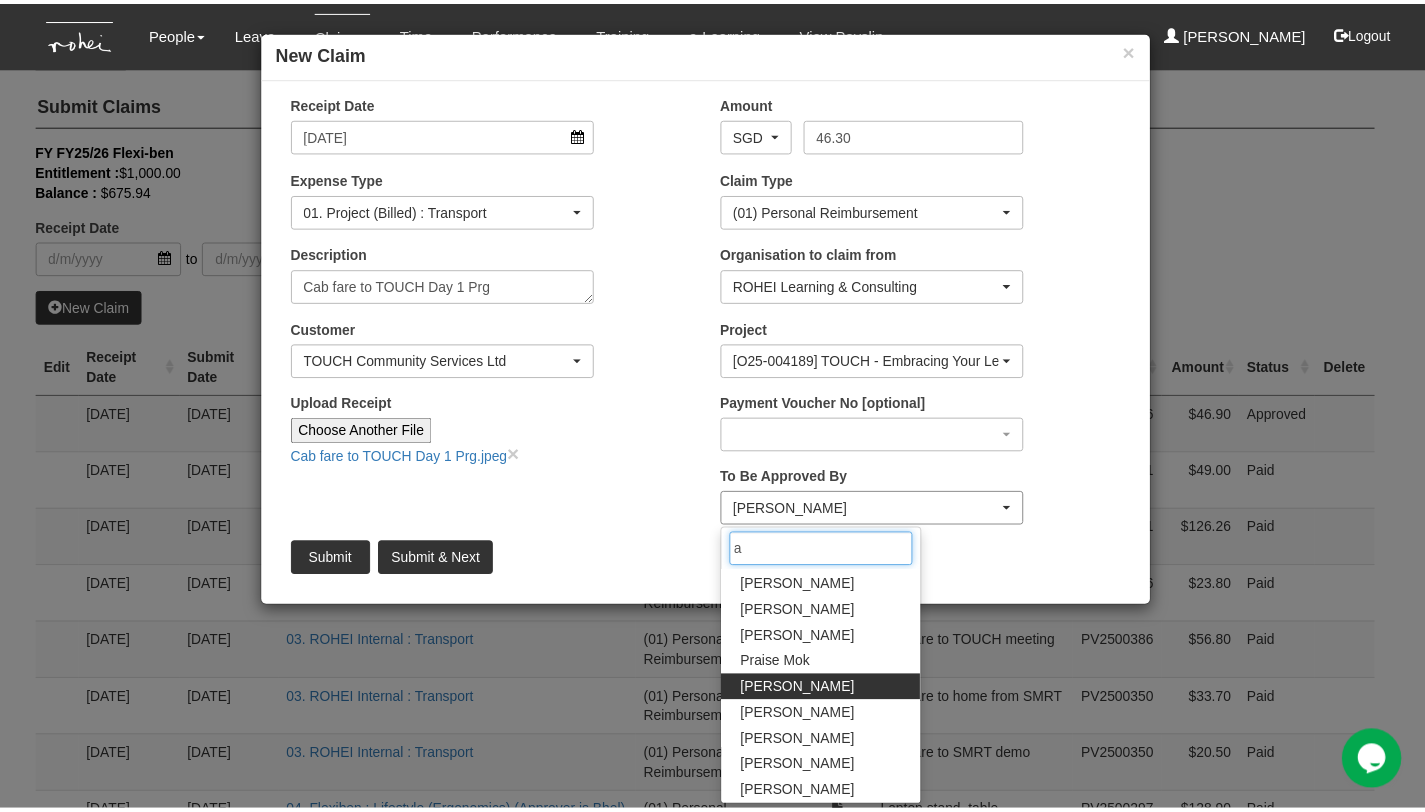scroll, scrollTop: 0, scrollLeft: 0, axis: both 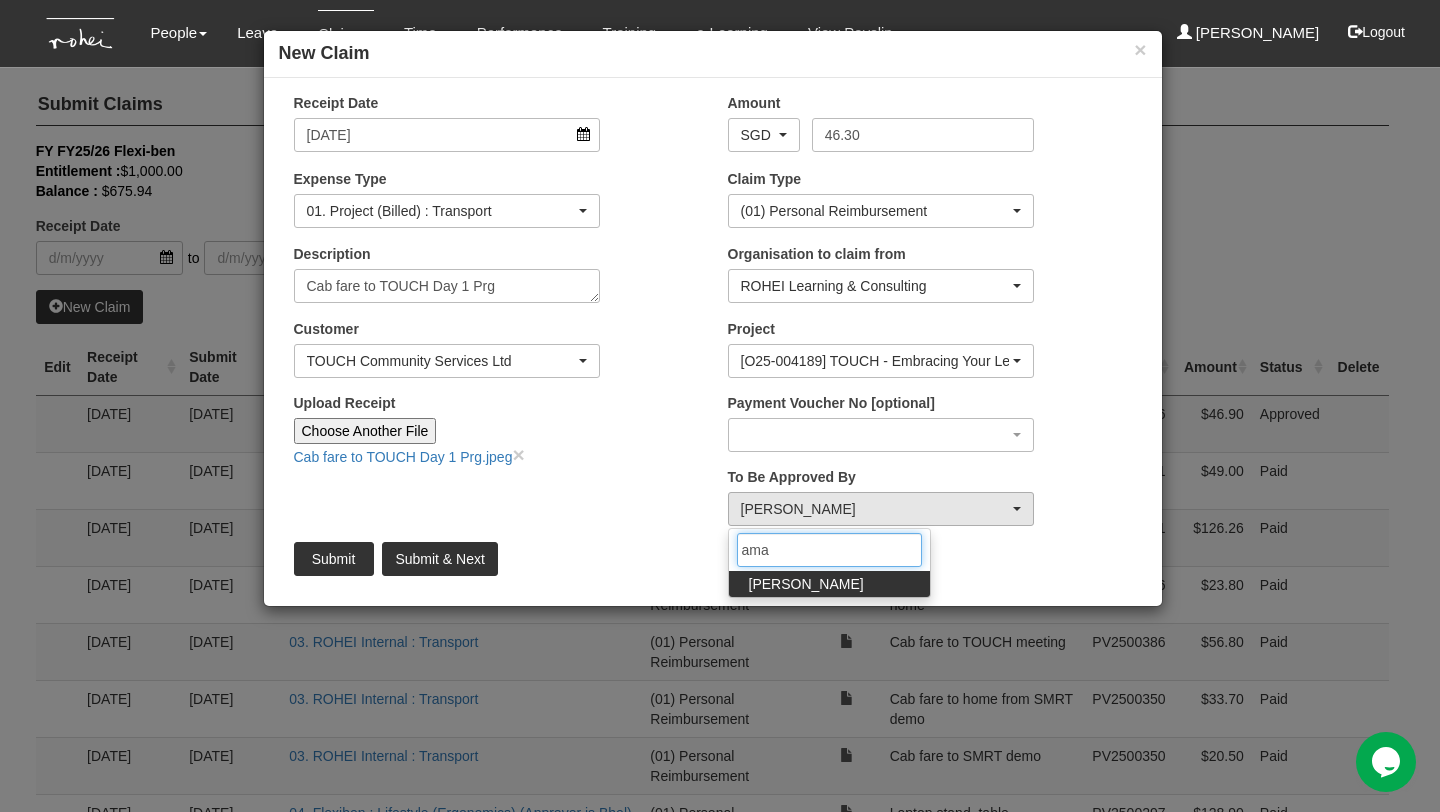 type on "ama" 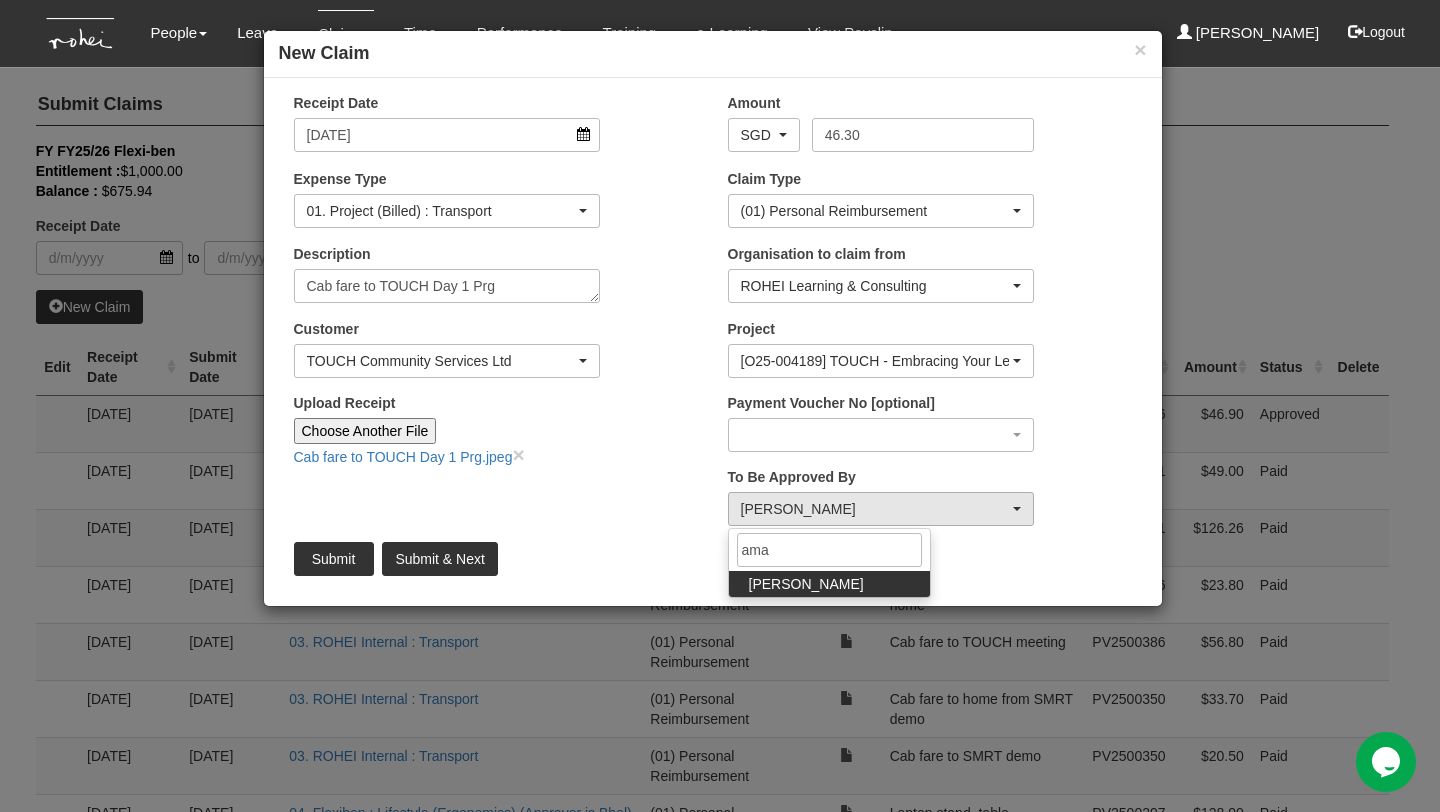 click on "[PERSON_NAME]" at bounding box center [829, 584] 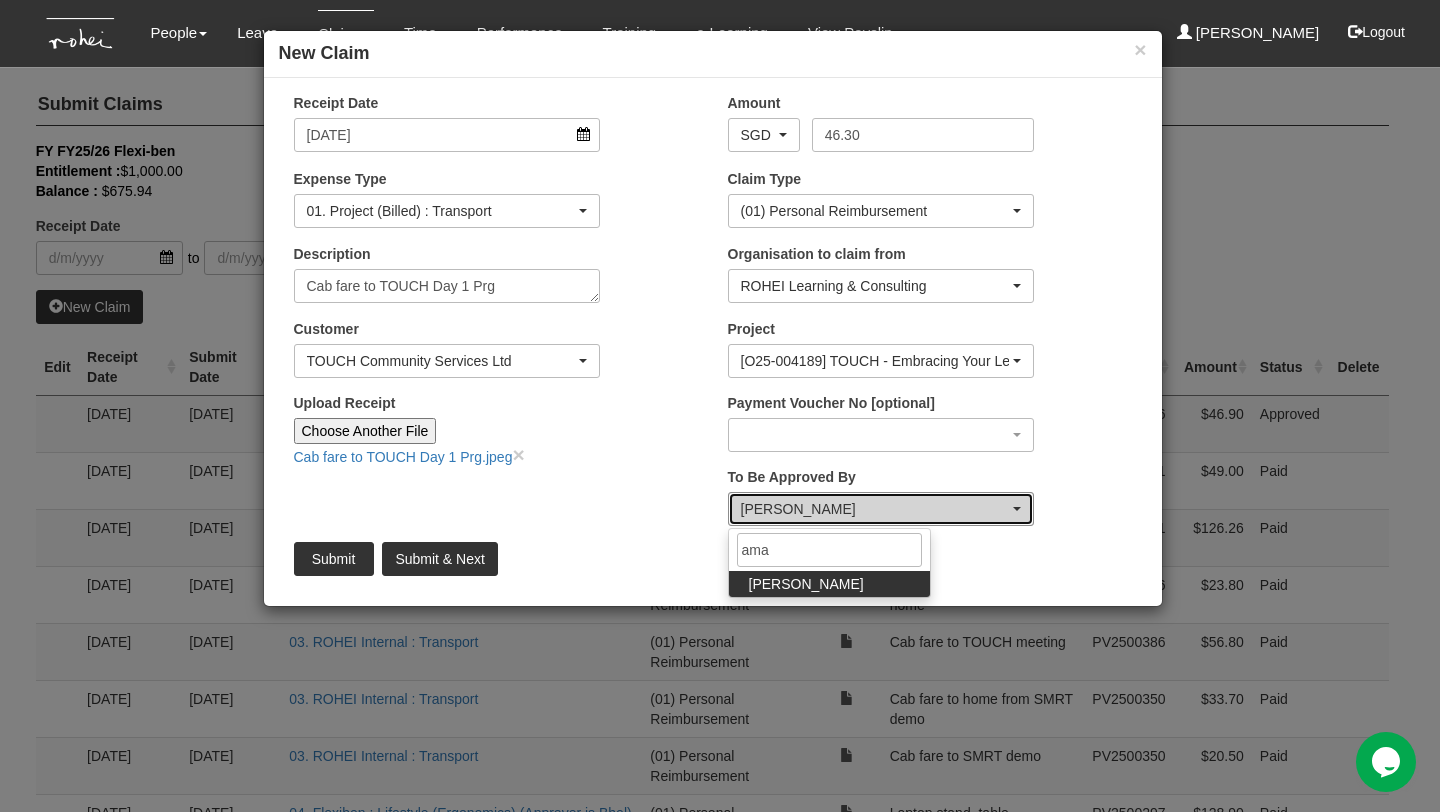 select on "edb3de3f-770e-4307-a283-f606937ddba3" 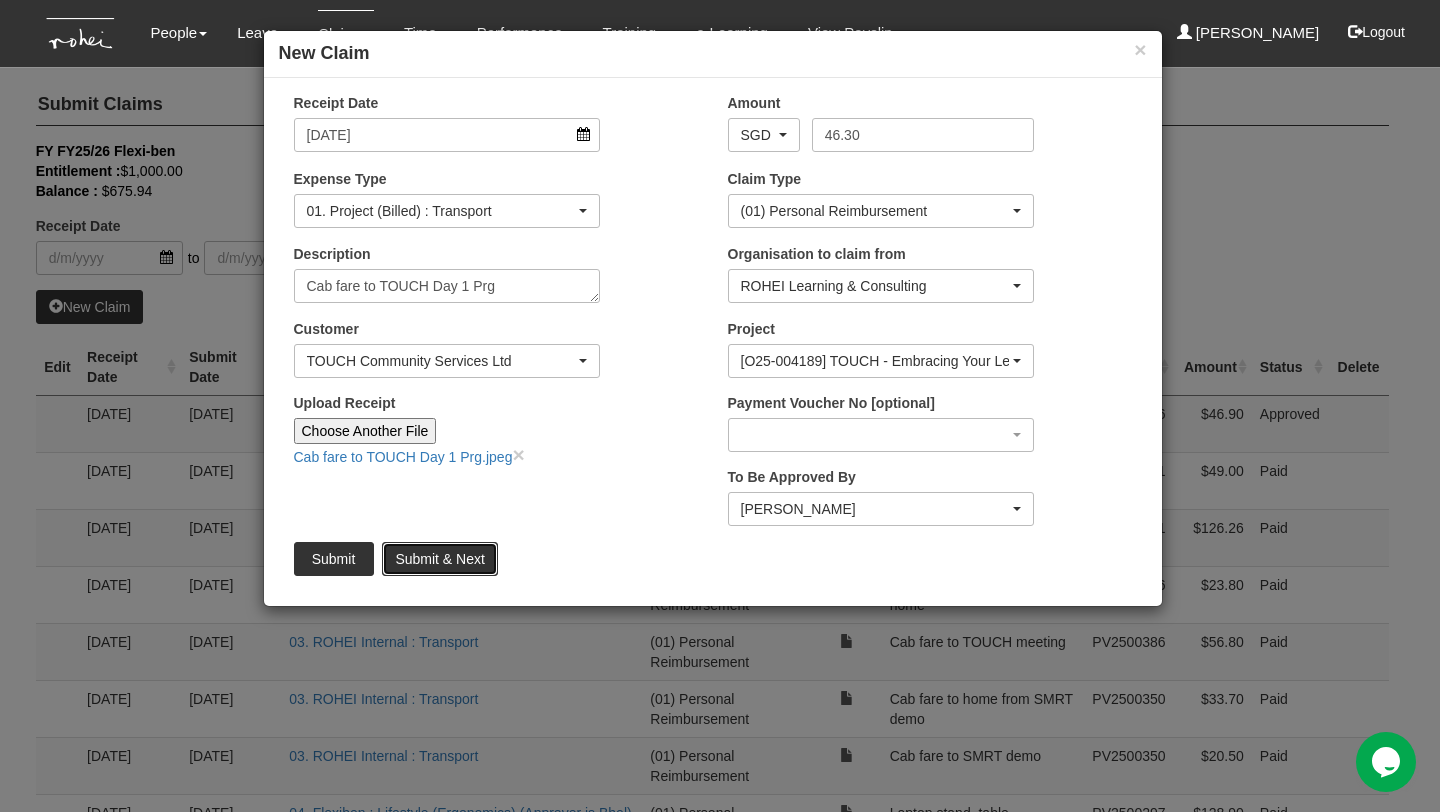 click on "Submit & Next" at bounding box center [439, 559] 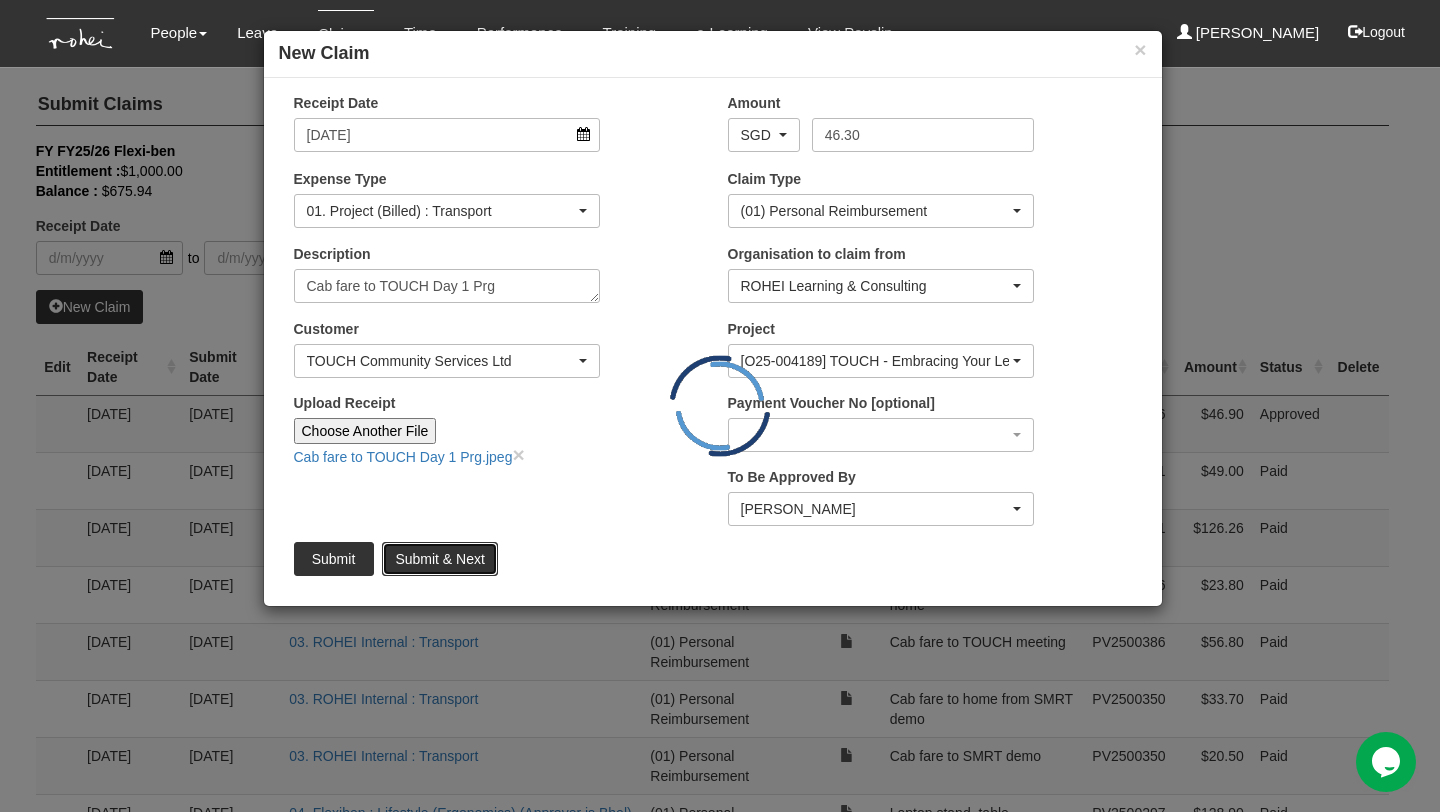 type 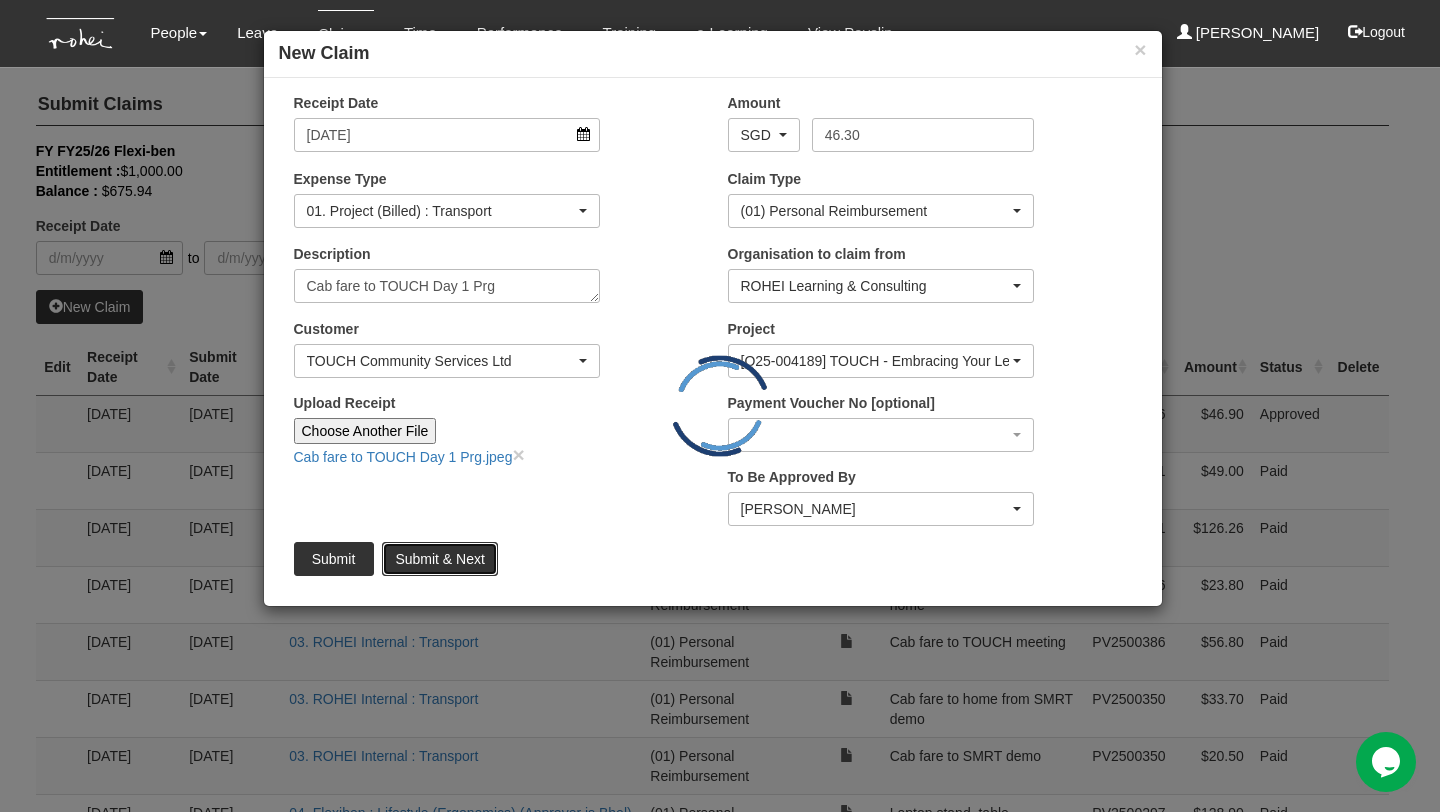 type 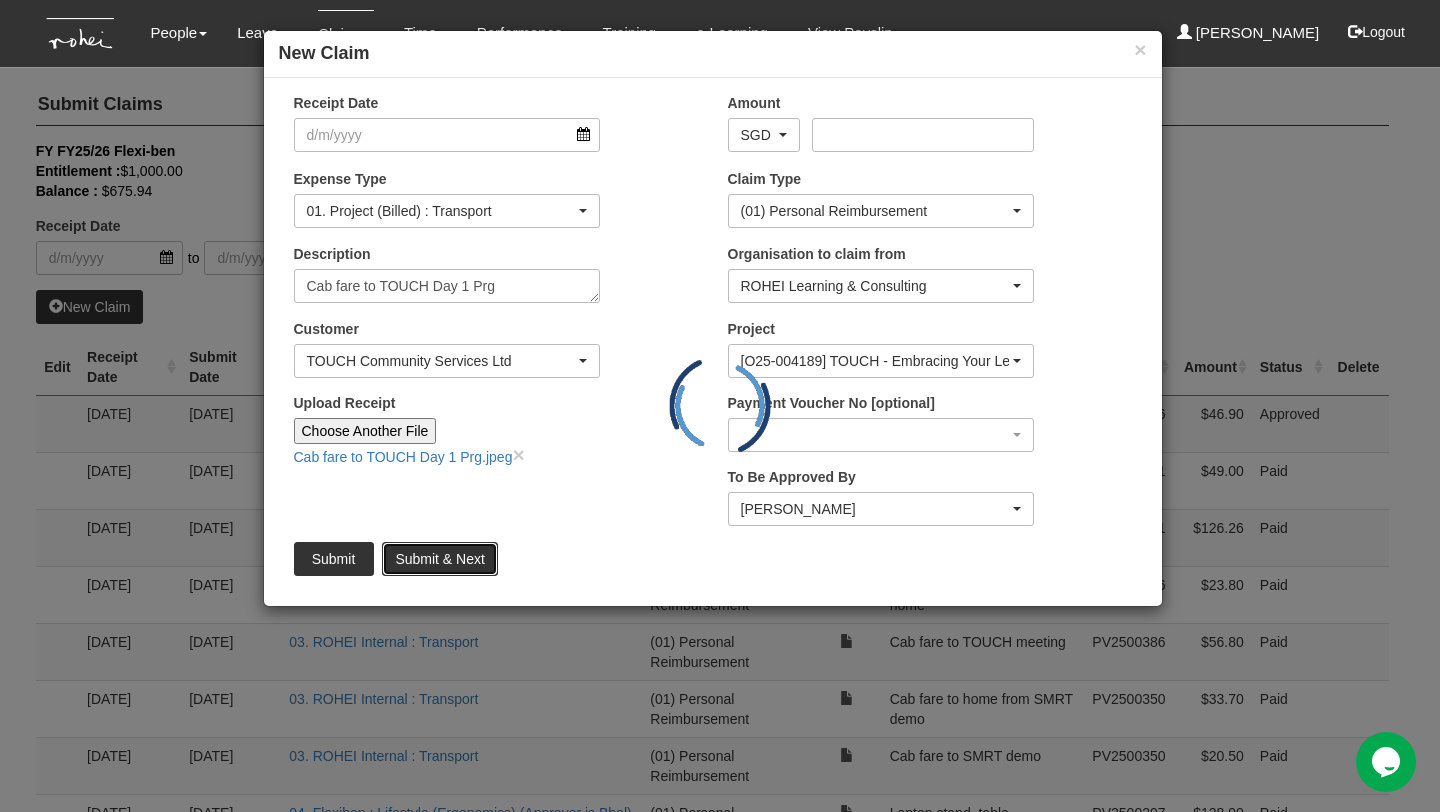 type 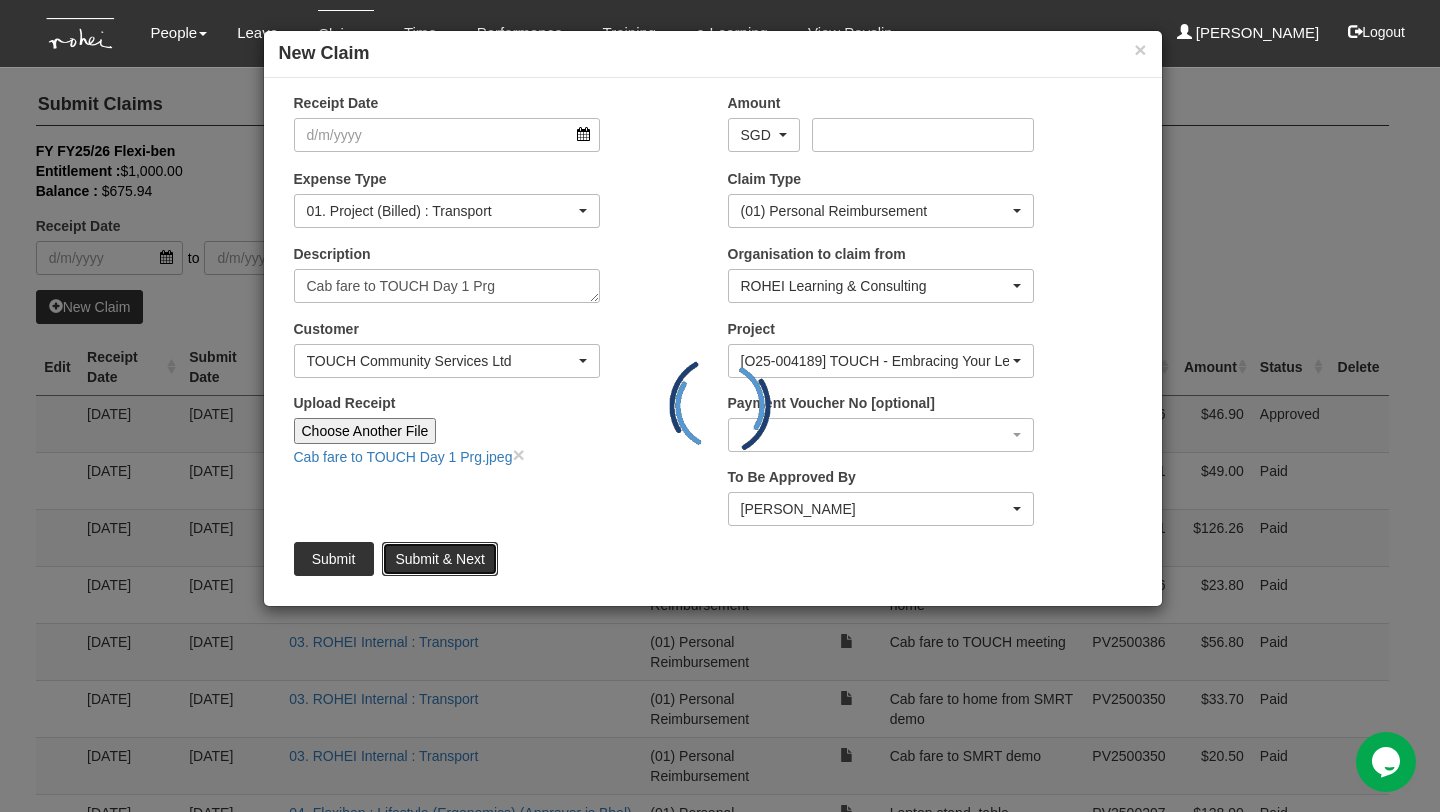 type on "Choose File" 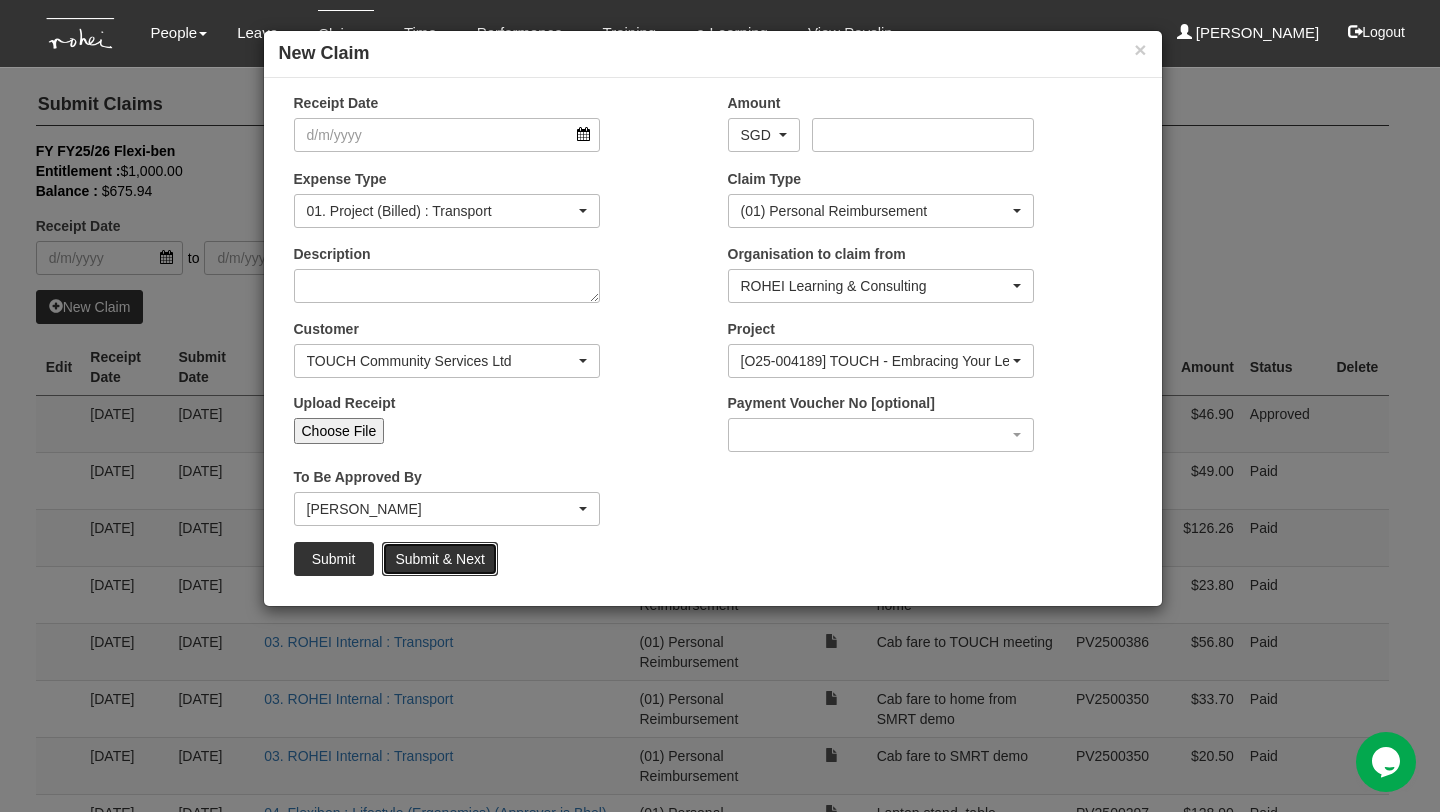 select on "50" 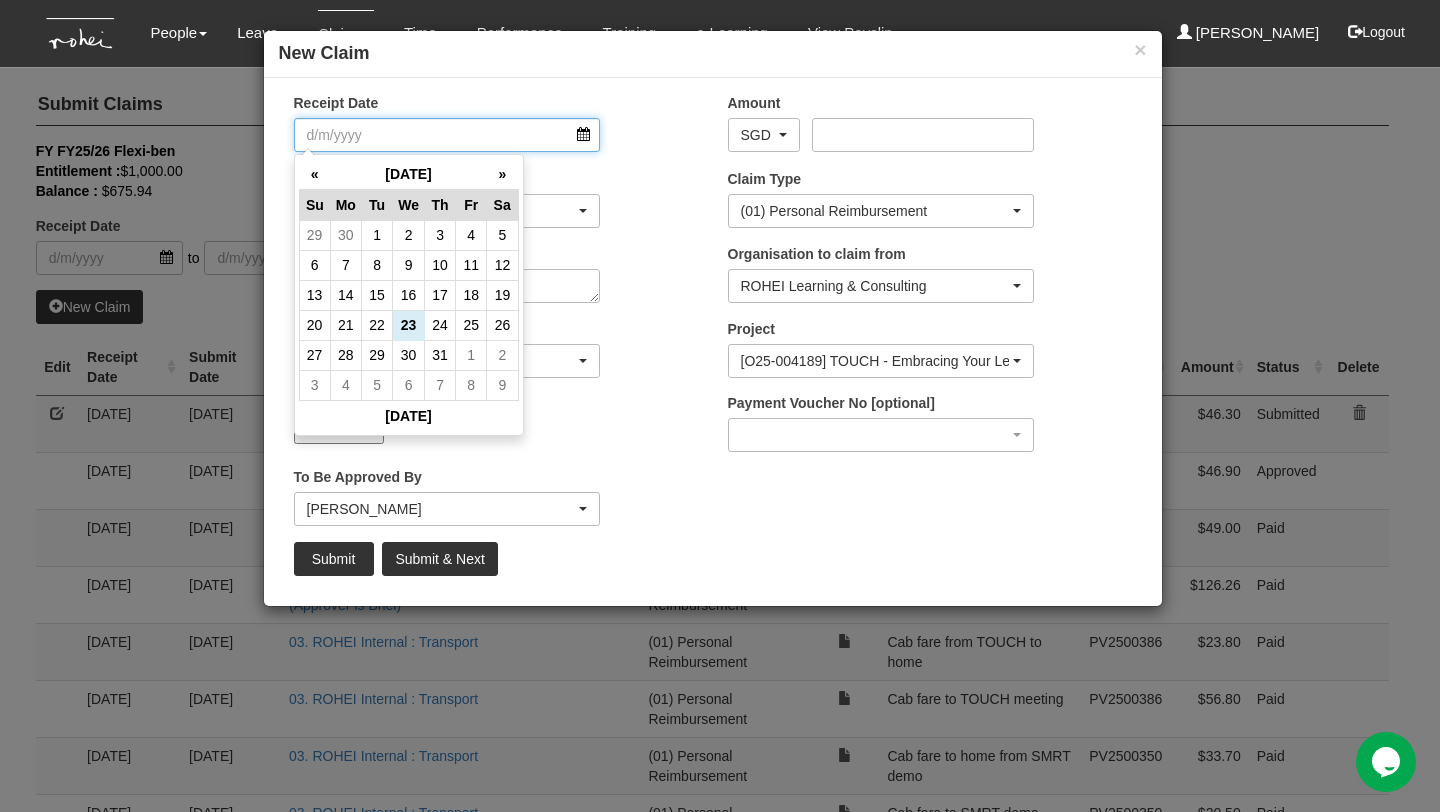 click on "Receipt Date" at bounding box center [447, 135] 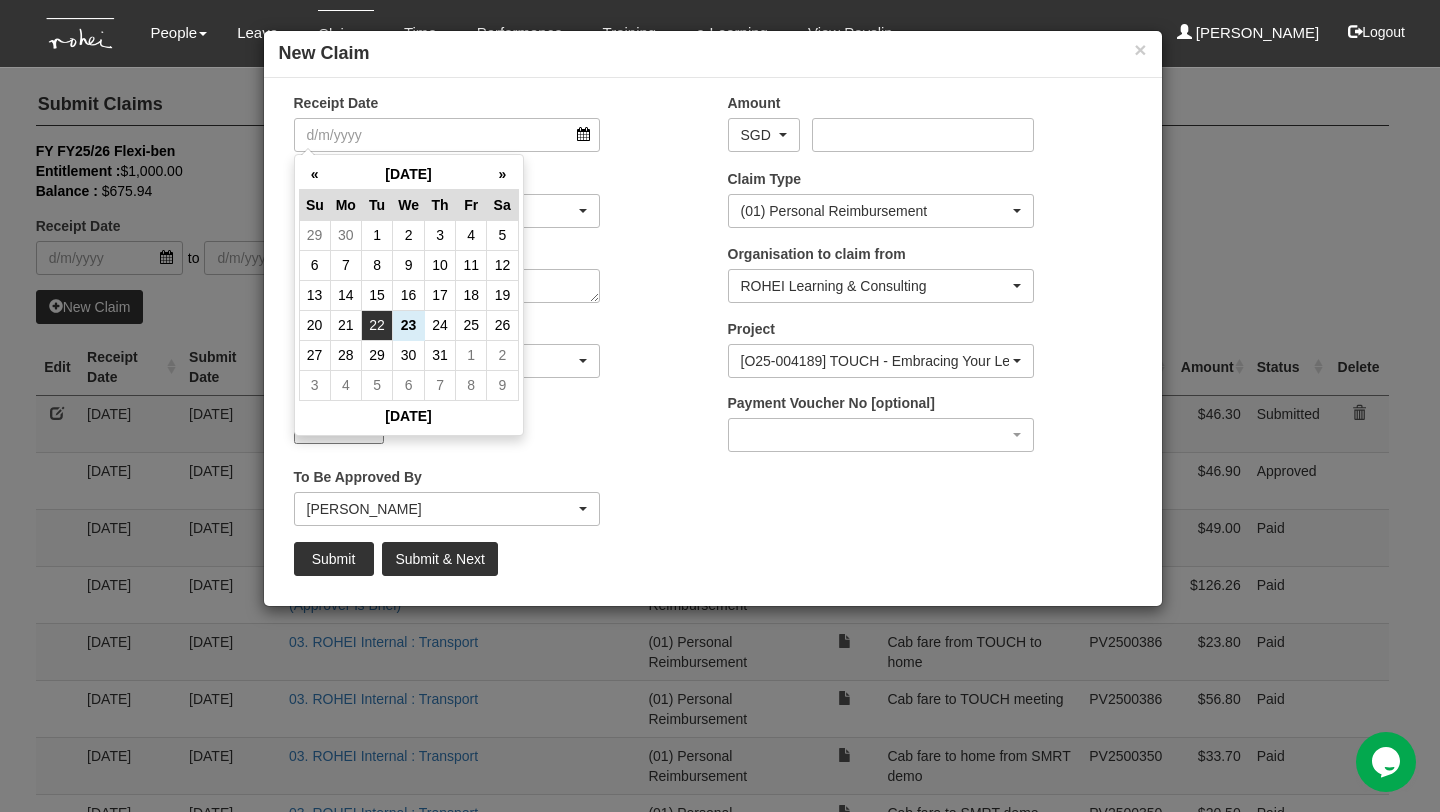 click on "22" at bounding box center [377, 325] 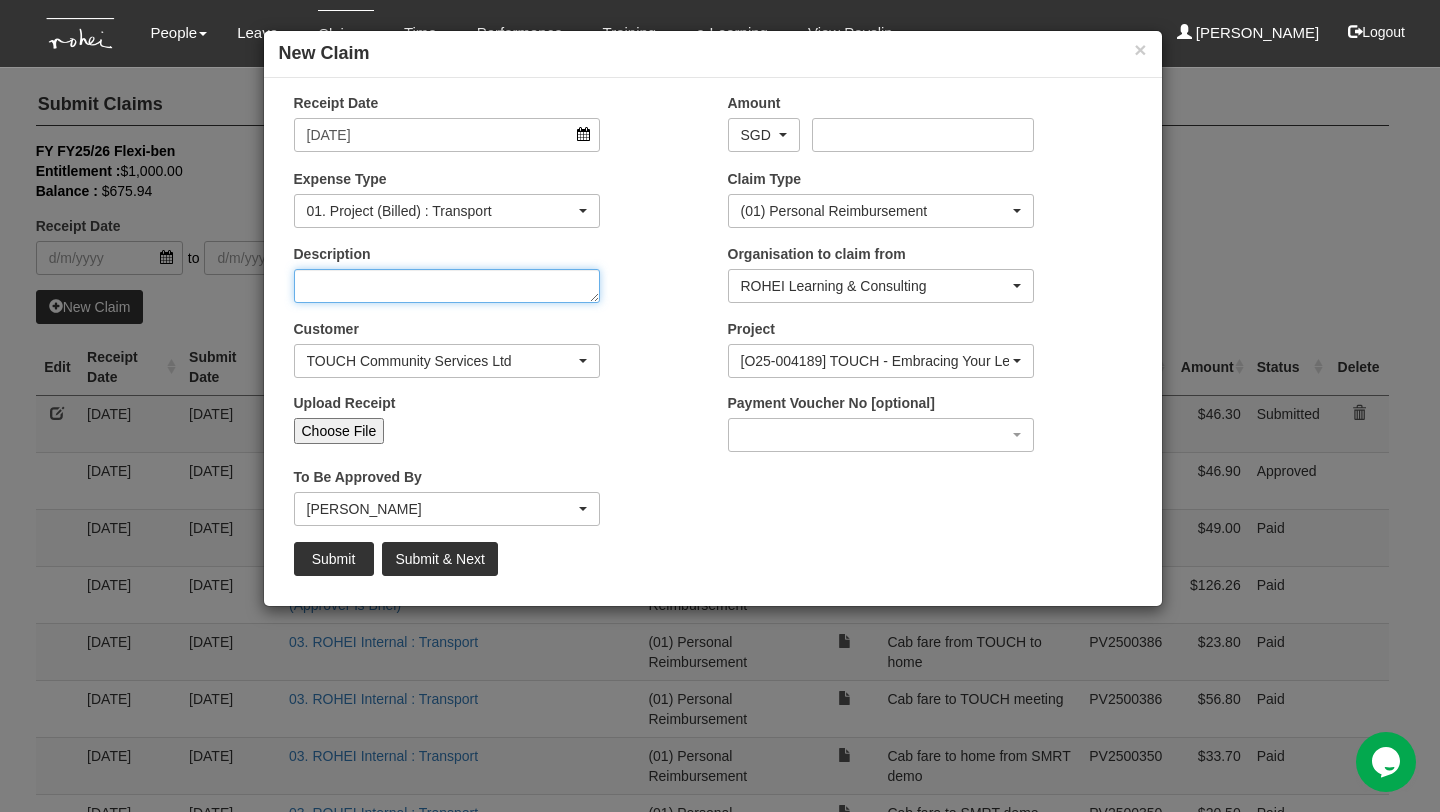 click on "Description" at bounding box center (447, 286) 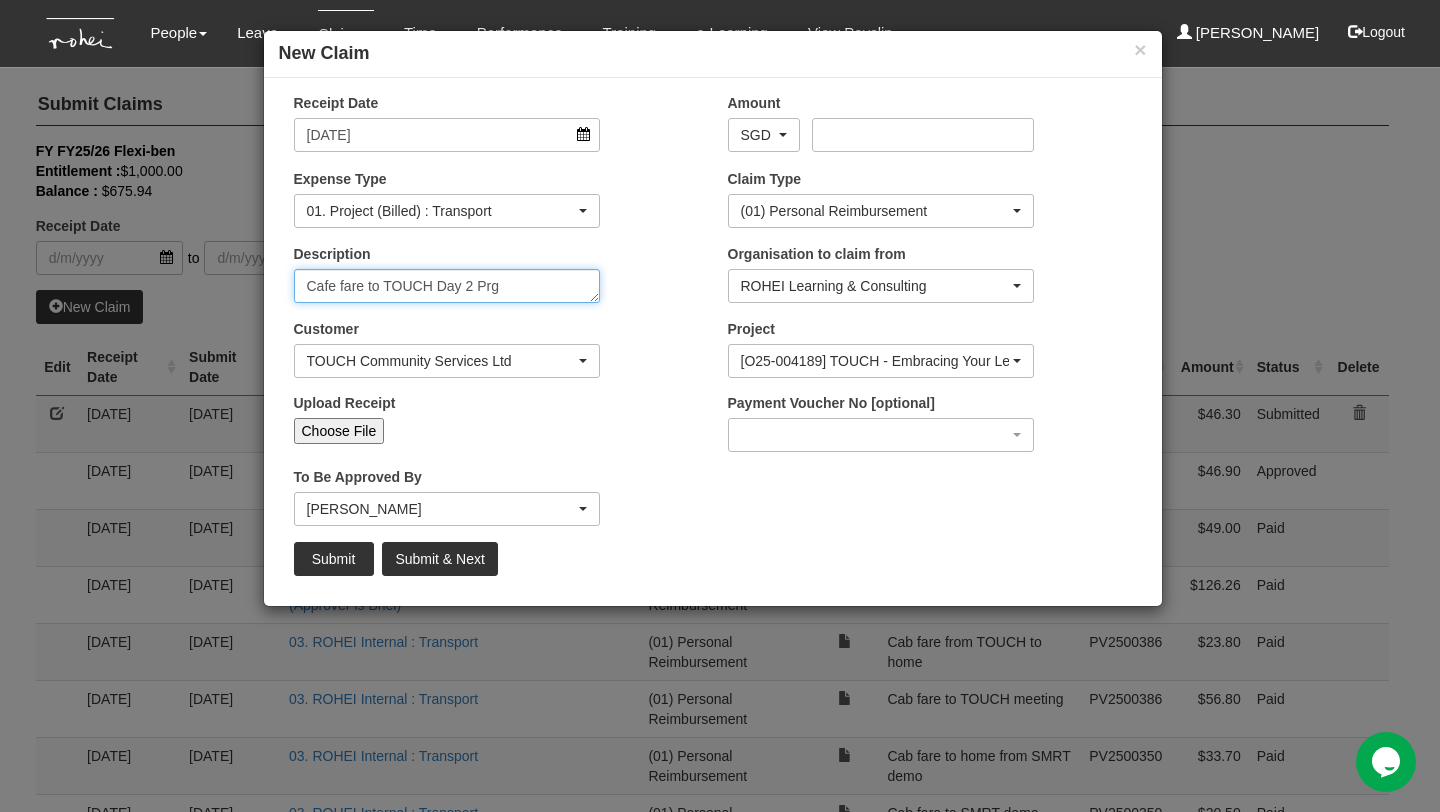 click on "Cafe fare to TOUCH Day 2 Prg" at bounding box center [447, 286] 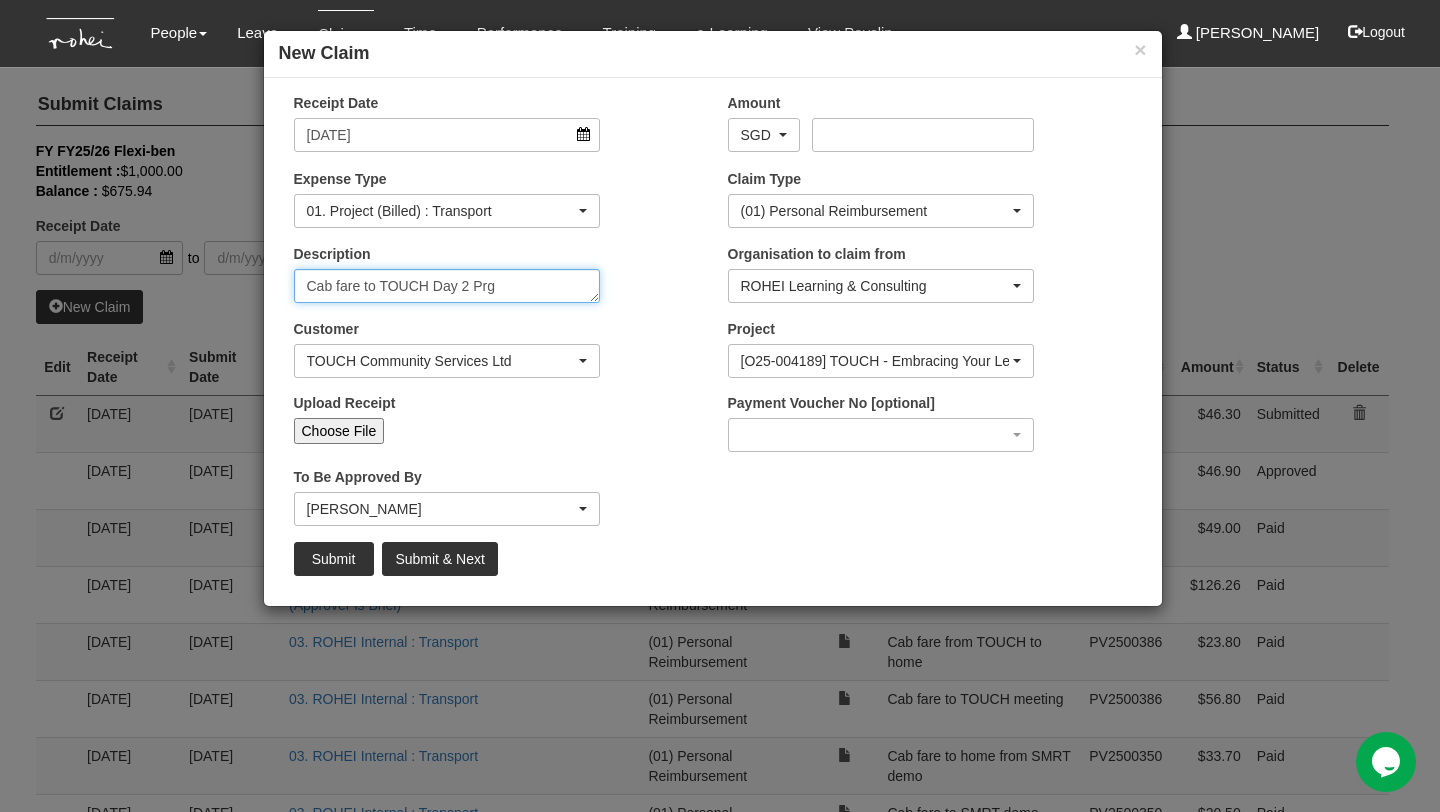 type on "Cab fare to TOUCH Day 2 Prg" 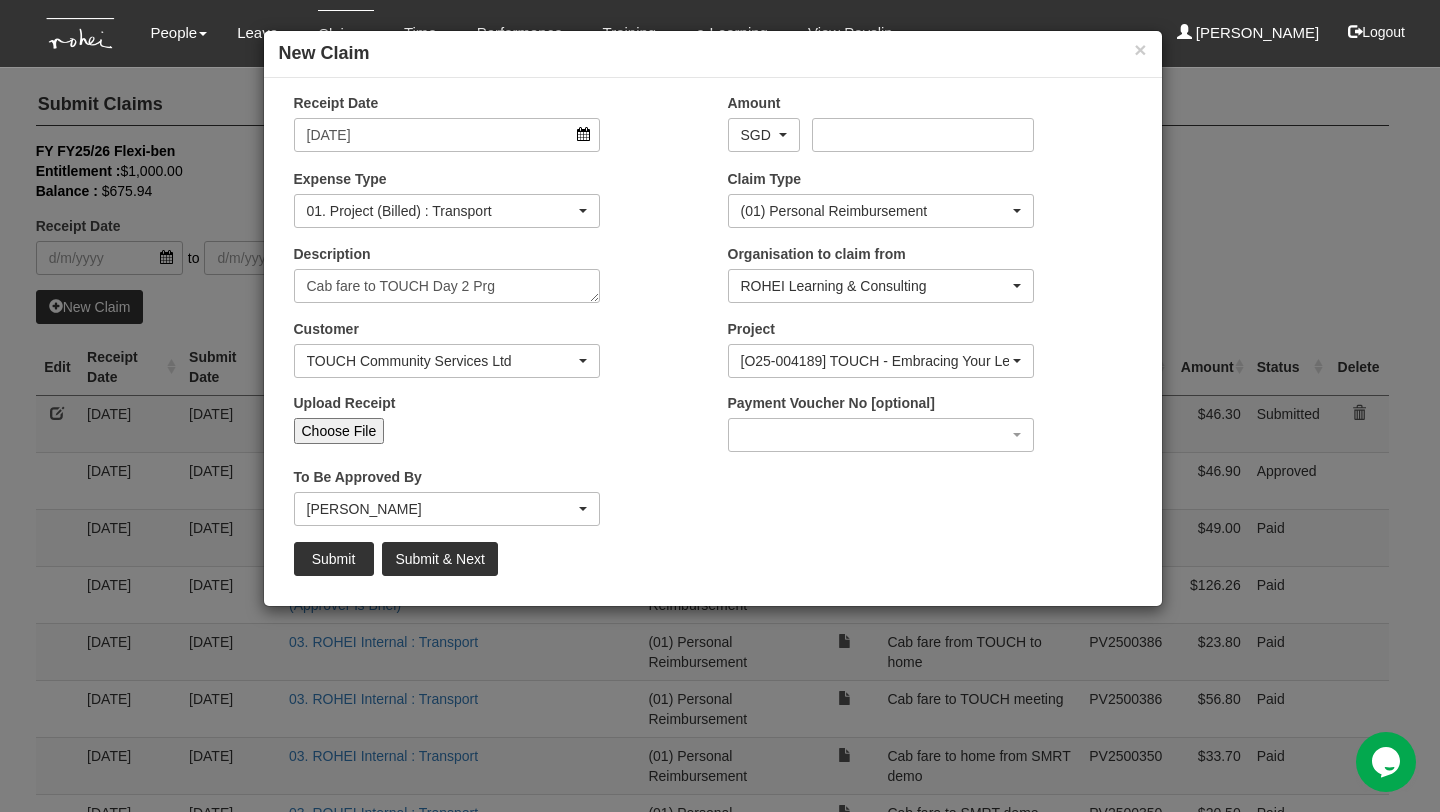click on "Choose File" at bounding box center [339, 431] 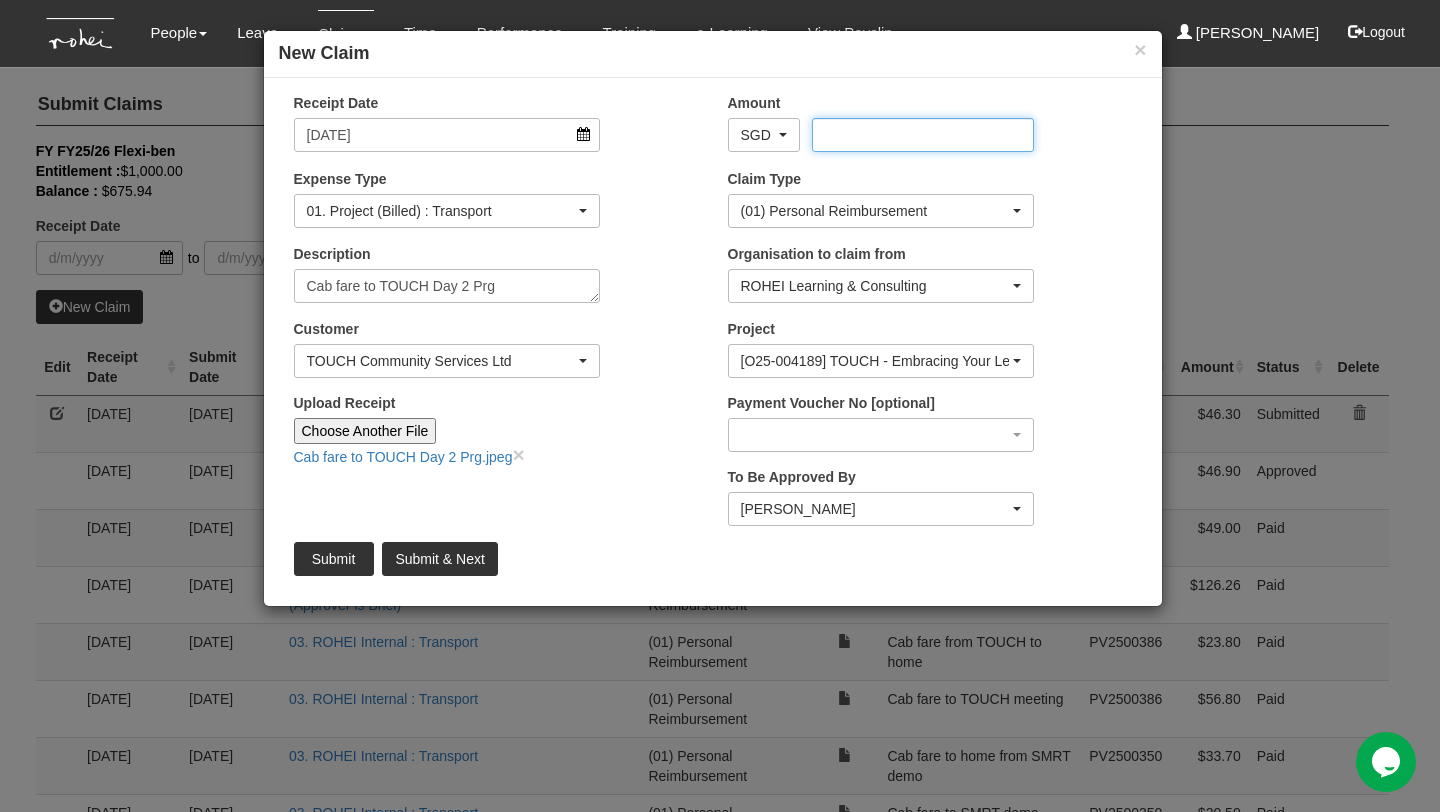 click on "Amount" at bounding box center [923, 135] 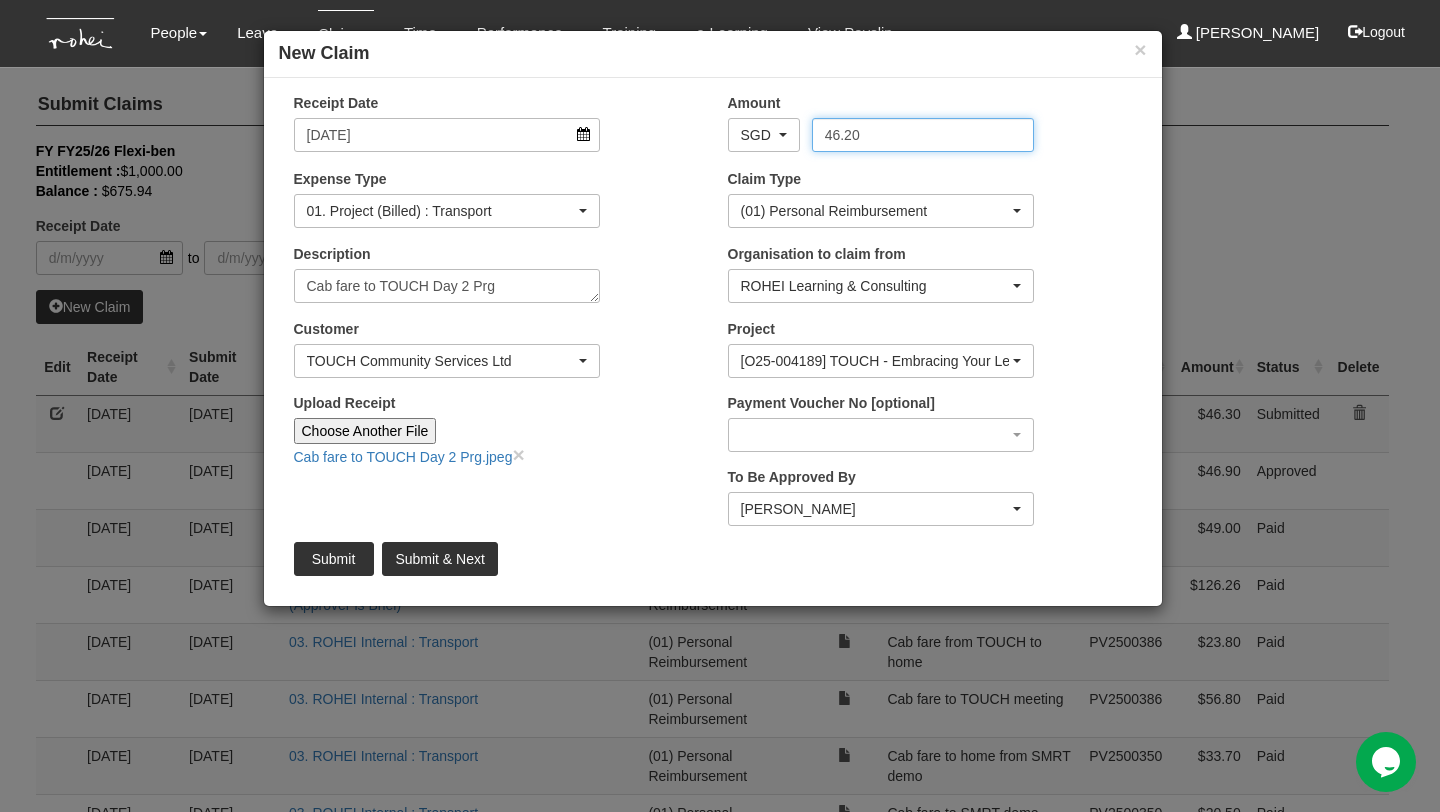 type on "46.20" 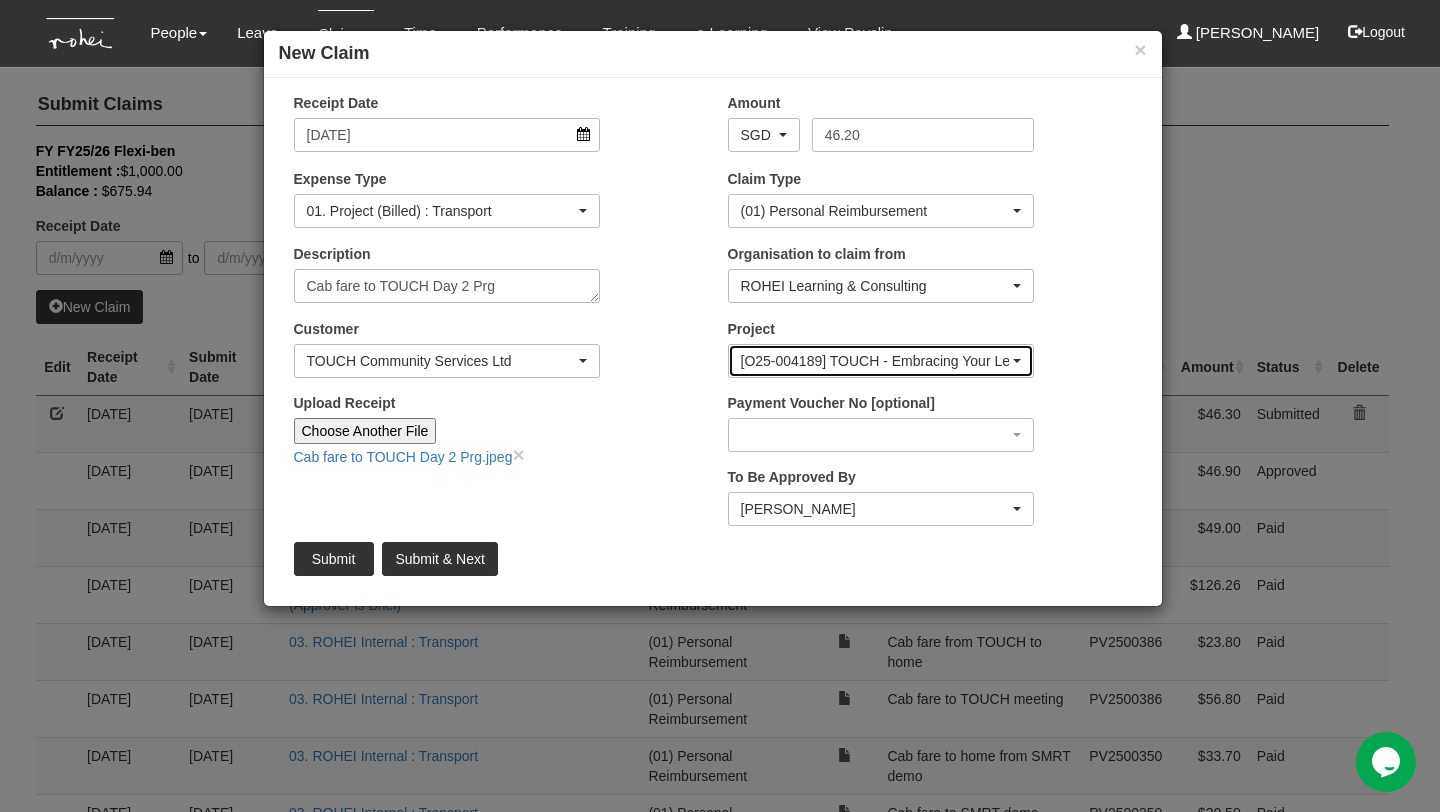 click on "[O25-004189] TOUCH - Embracing Your Leadership Journey 2025 (Day 1 - PRML1)" at bounding box center [875, 361] 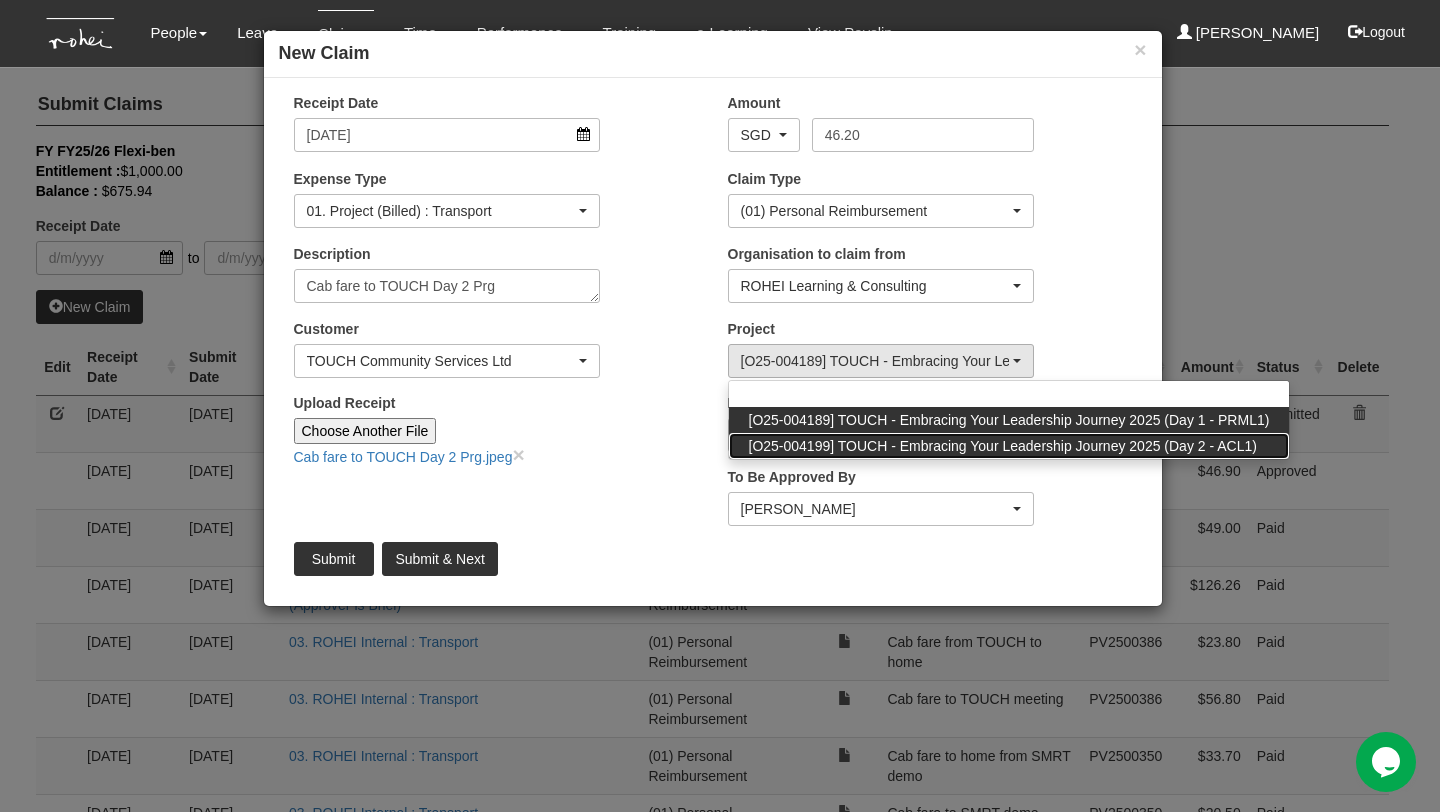 click on "[O25-004199] TOUCH - Embracing Your Leadership Journey 2025 (Day 2 - ACL1)" at bounding box center [1003, 446] 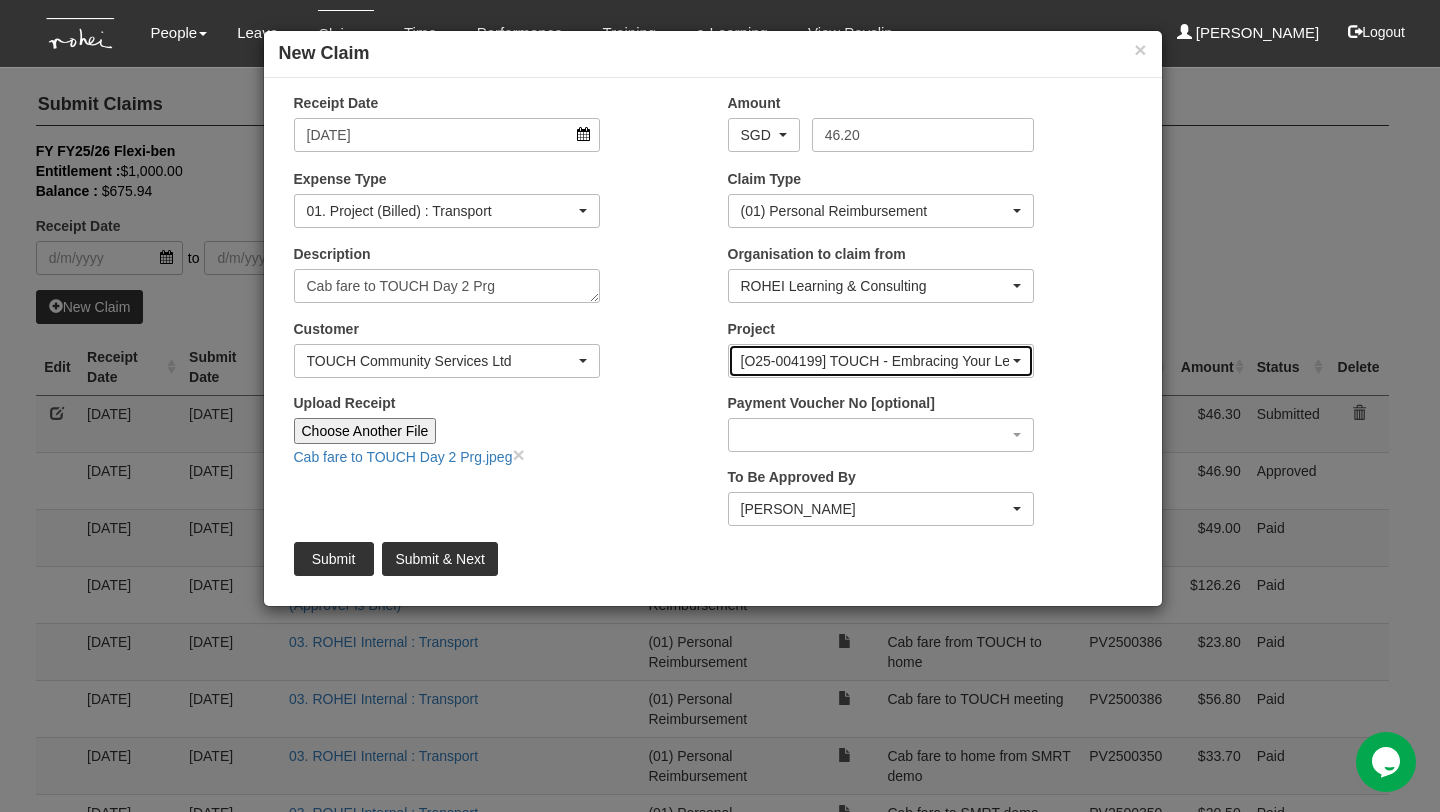 click on "[O25-004199] TOUCH - Embracing Your Leadership Journey 2025 (Day 2 - ACL1)" at bounding box center [881, 361] 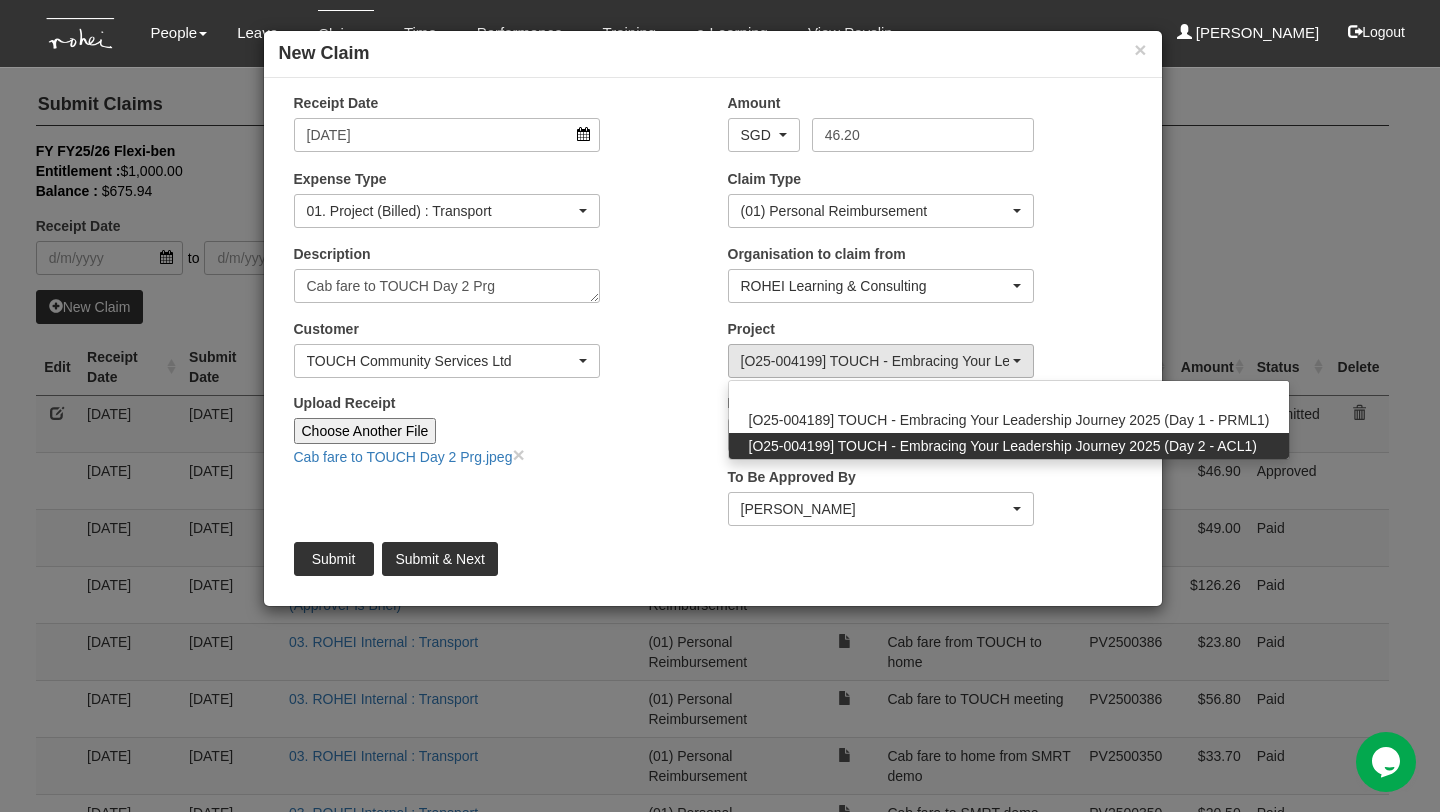 click on "[O25-004199] TOUCH - Embracing Your Leadership Journey 2025 (Day 2 - ACL1)" at bounding box center (1003, 446) 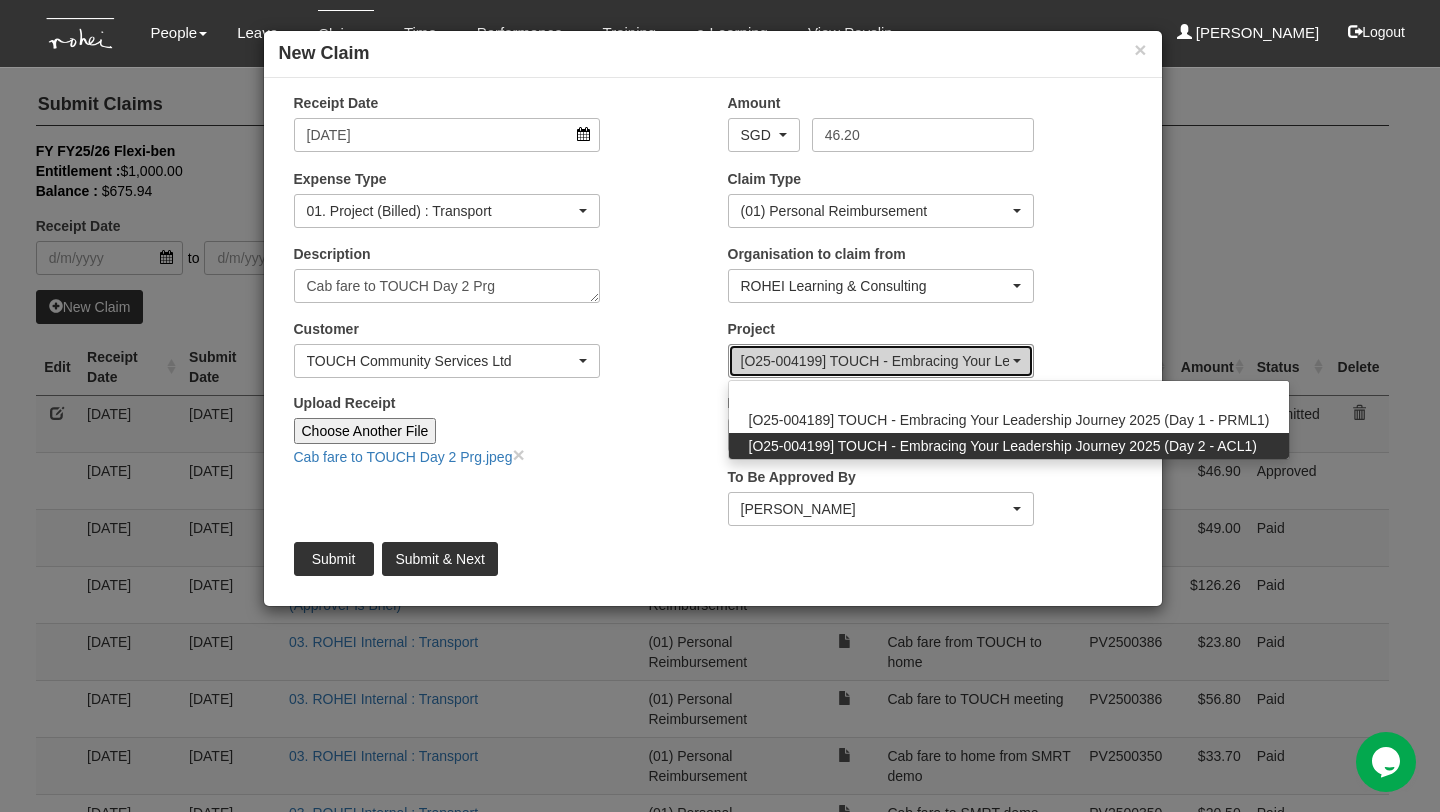 select on "2820" 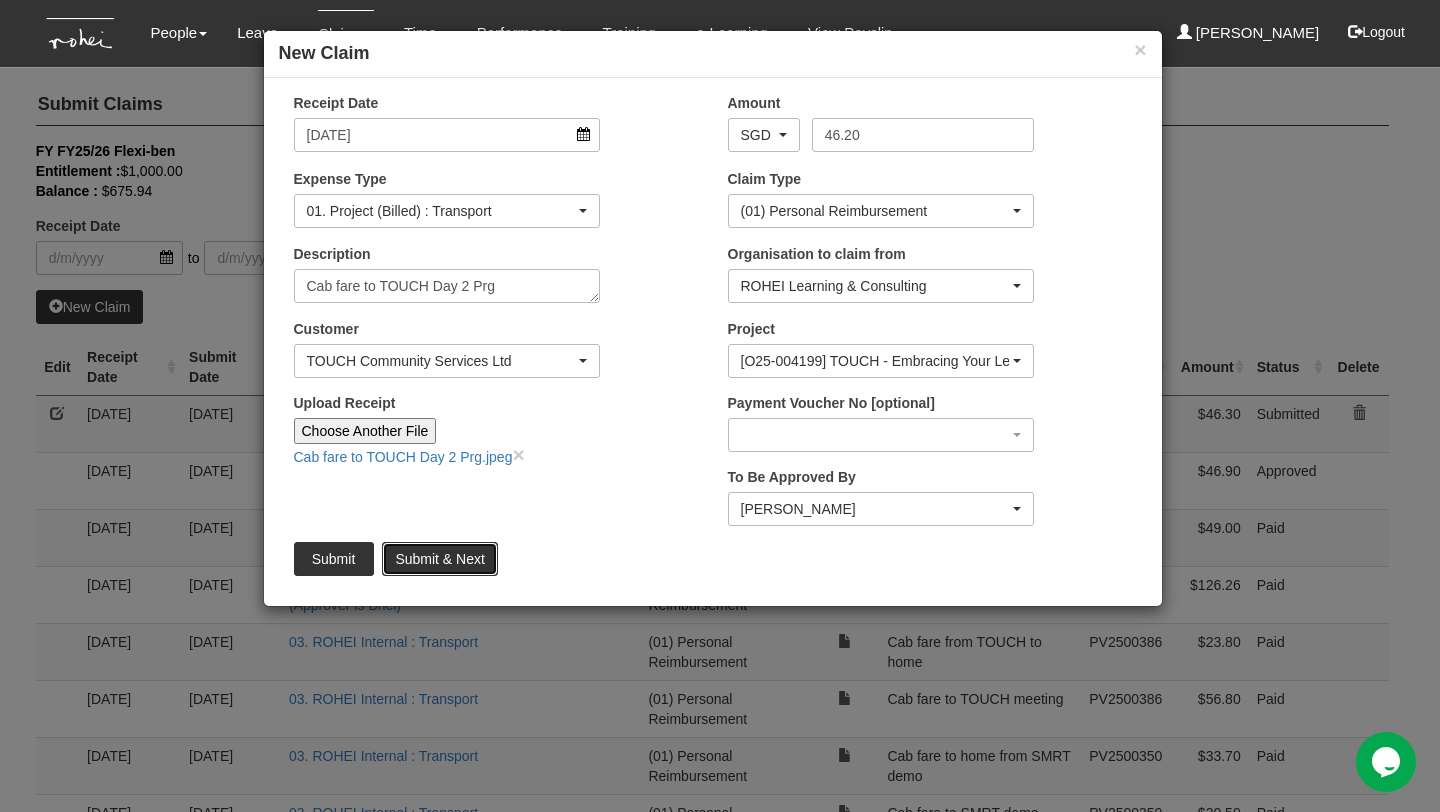 click on "Submit & Next" at bounding box center [439, 559] 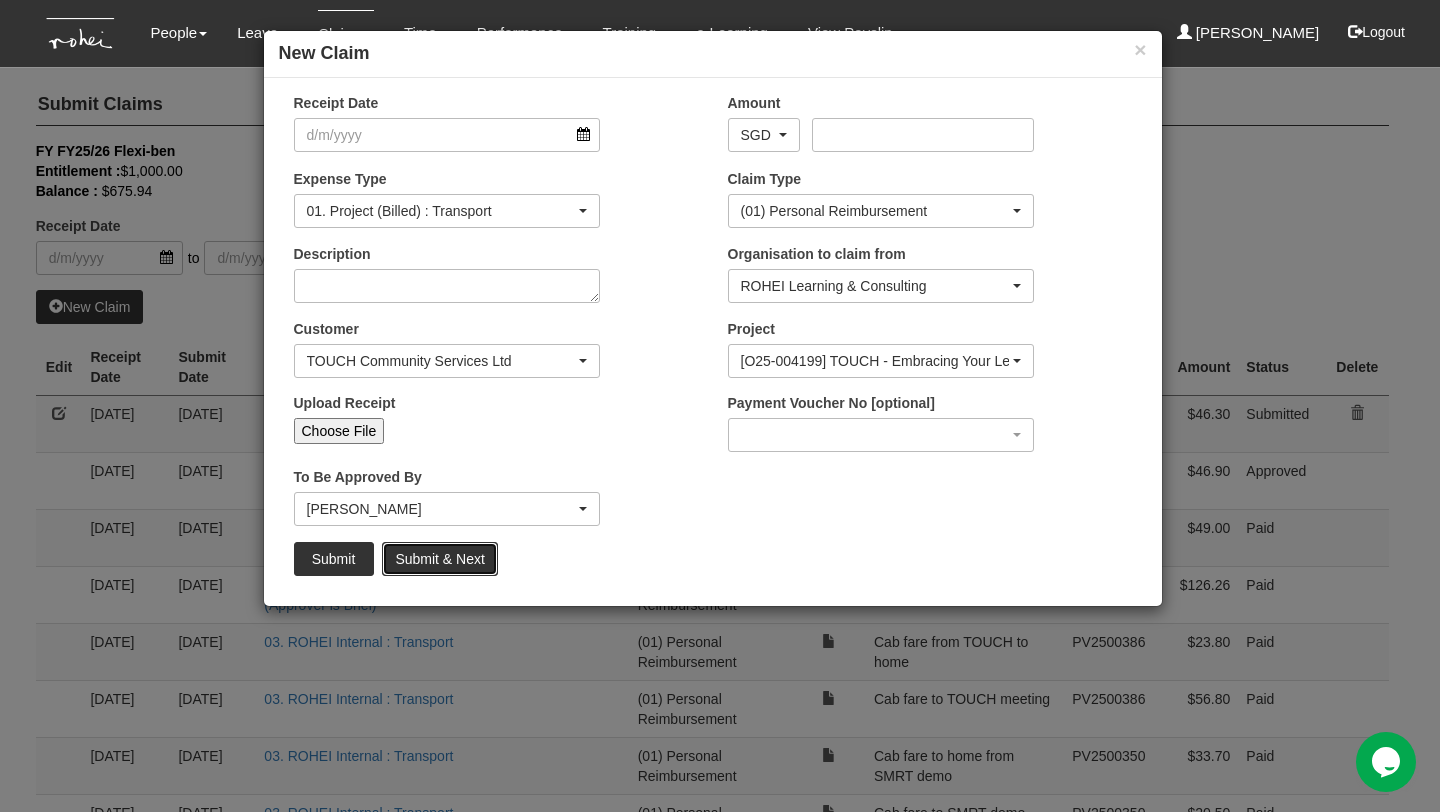 select on "50" 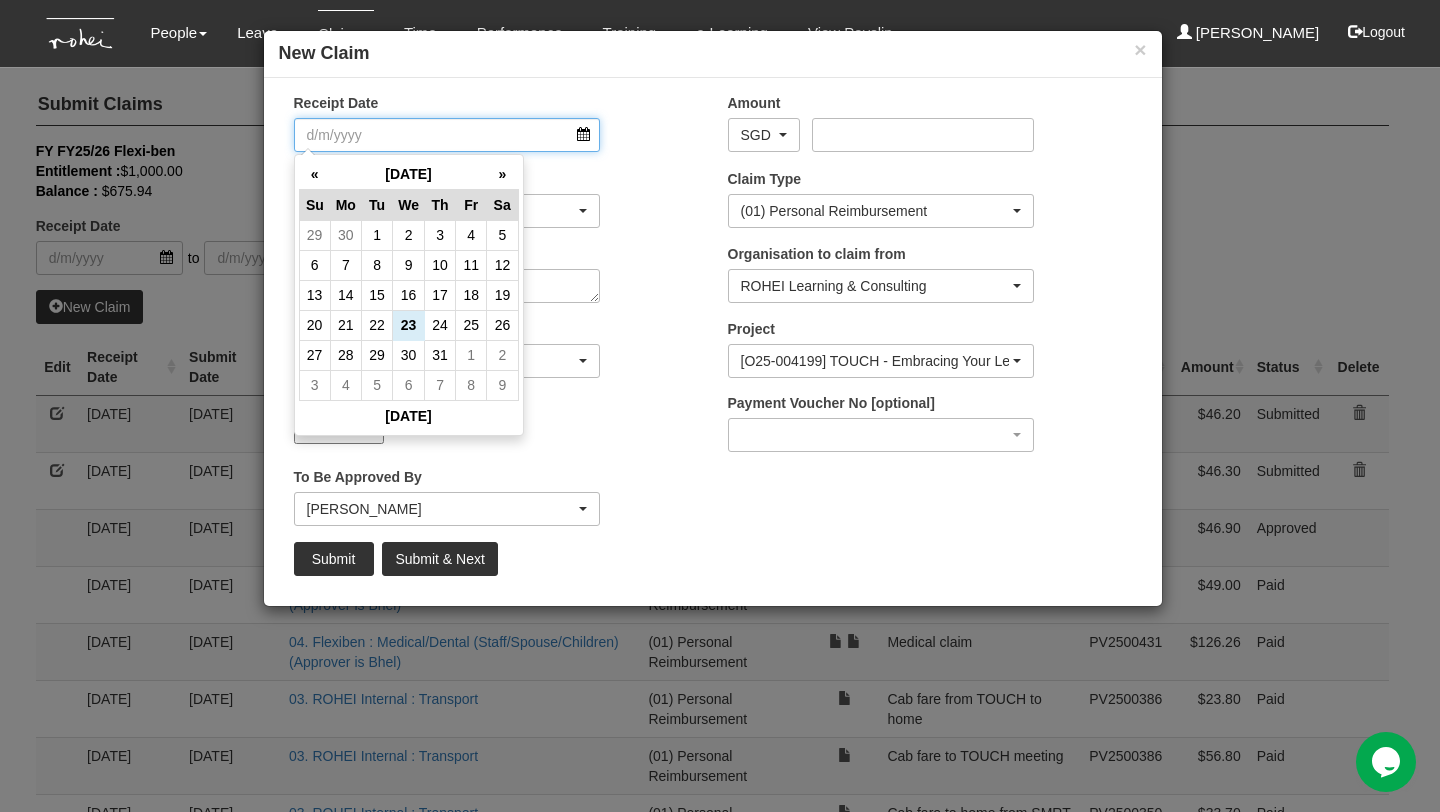 click on "Receipt Date" at bounding box center [447, 135] 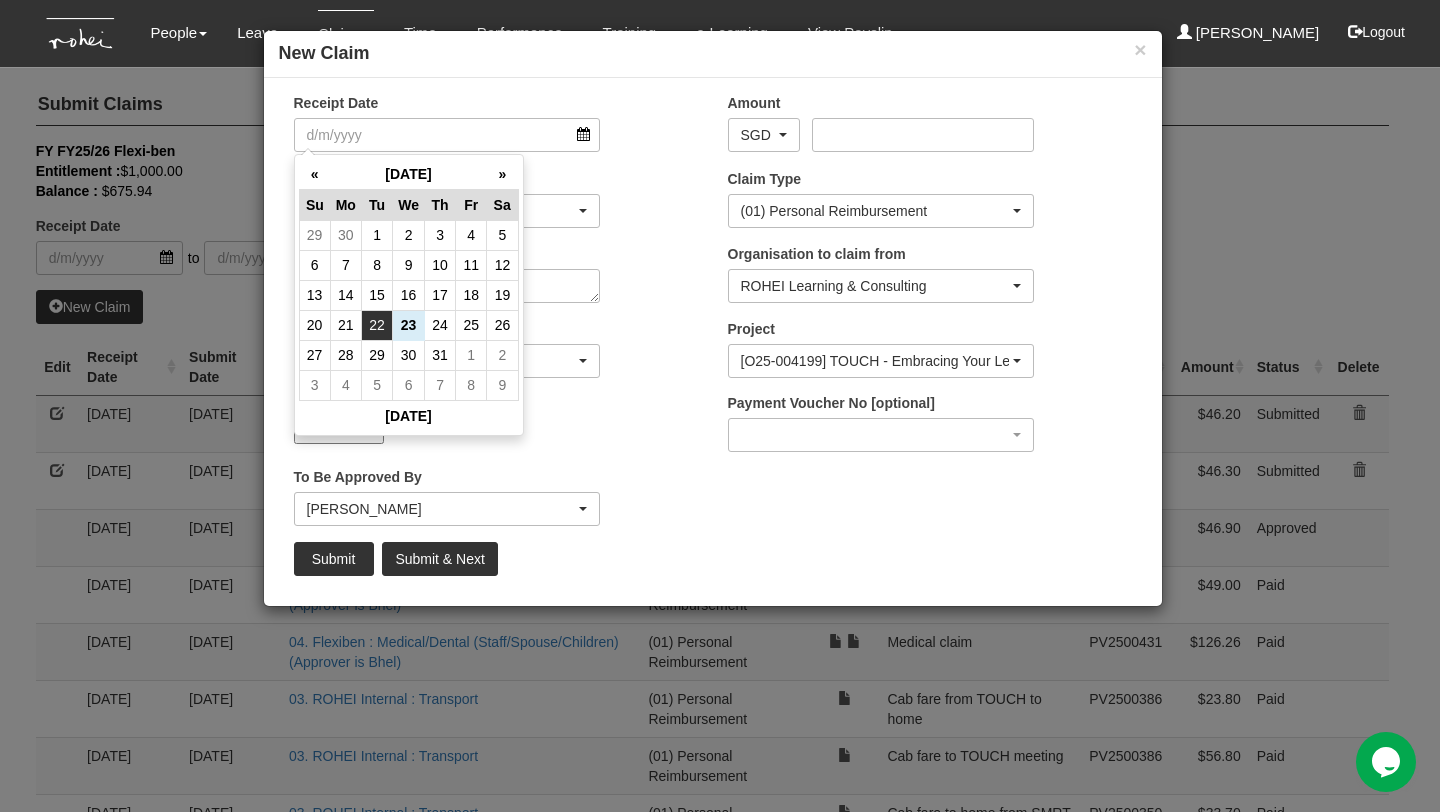 click on "22" at bounding box center (377, 325) 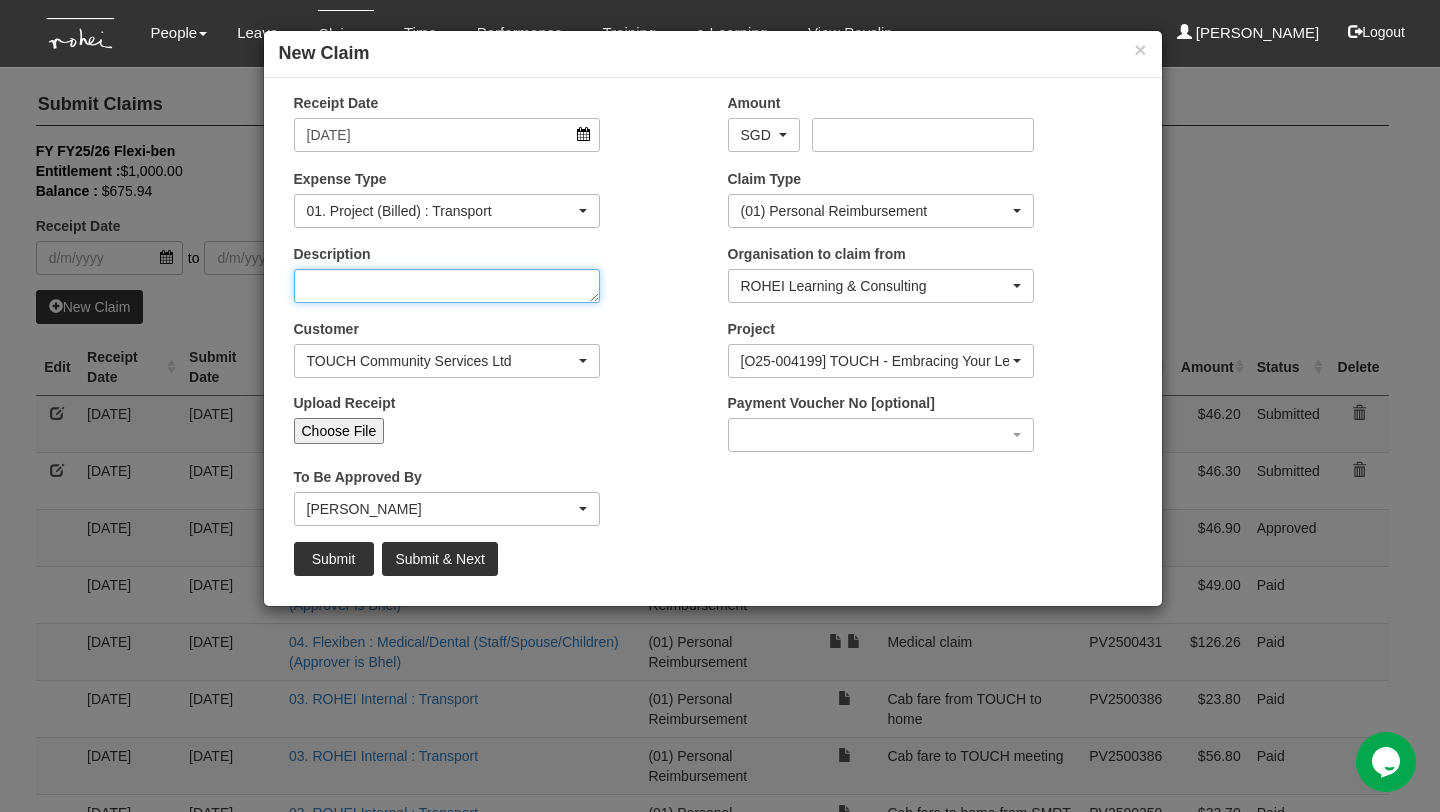 click on "Description" at bounding box center (447, 286) 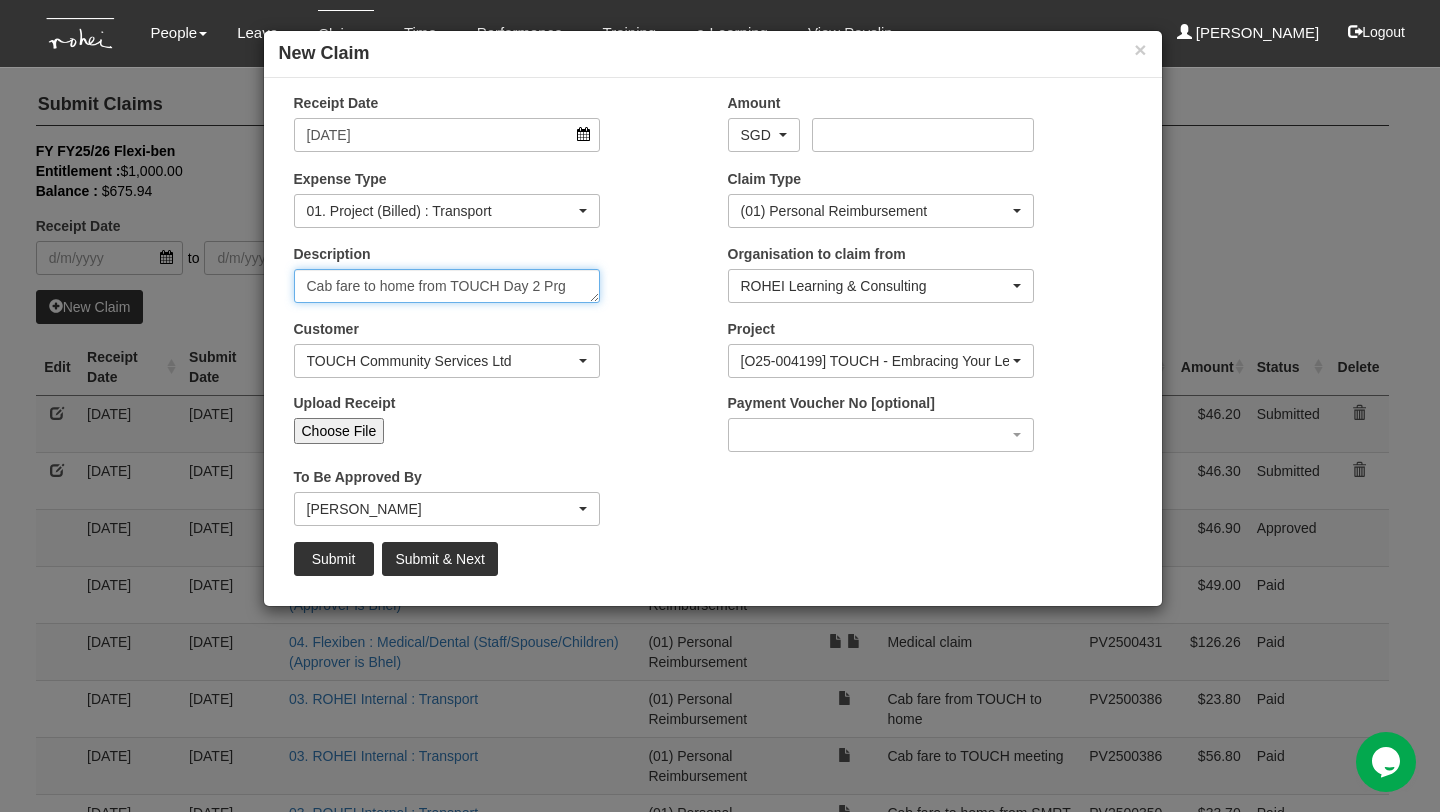 type on "Cab fare to home from TOUCH Day 2 Prg" 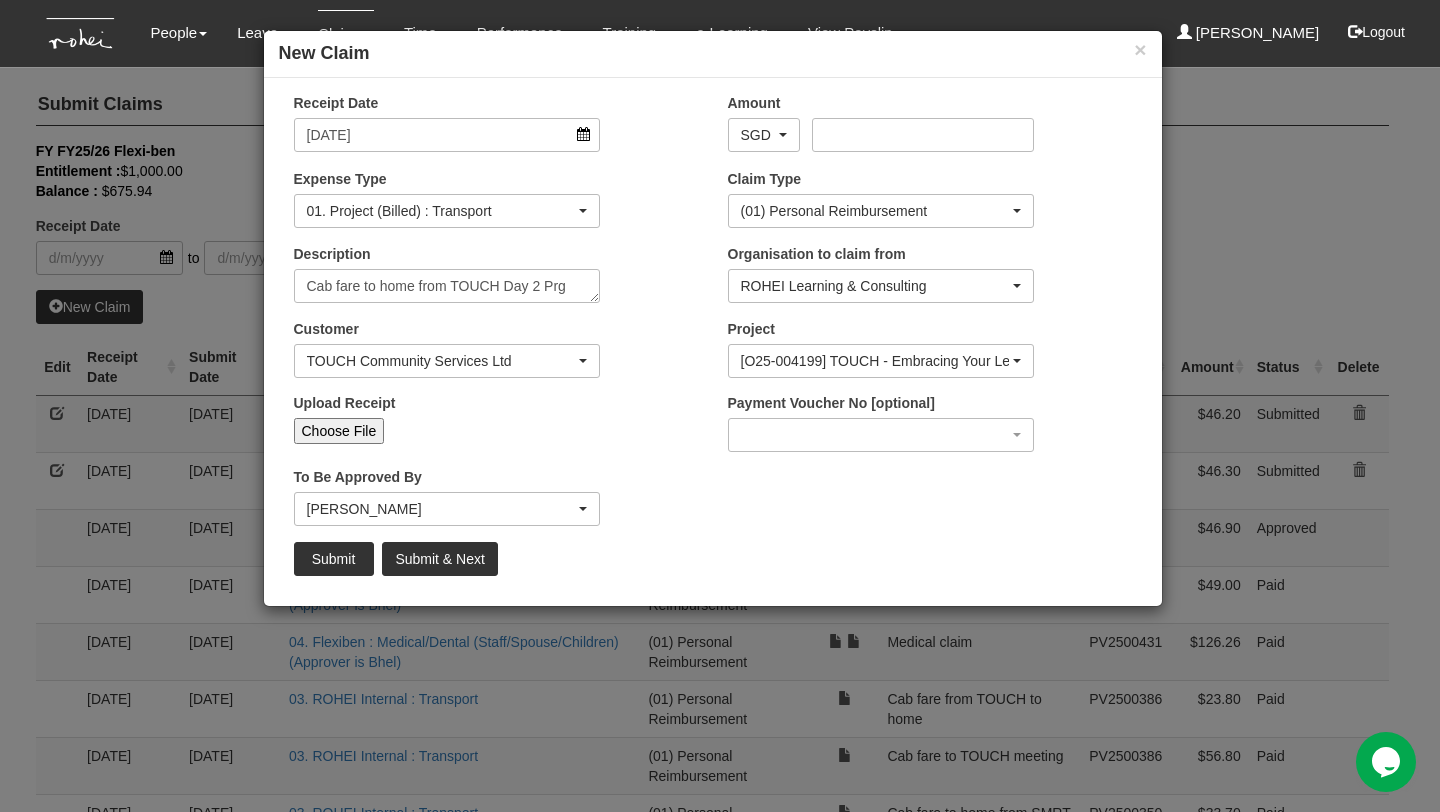 click on "Choose File" at bounding box center [339, 431] 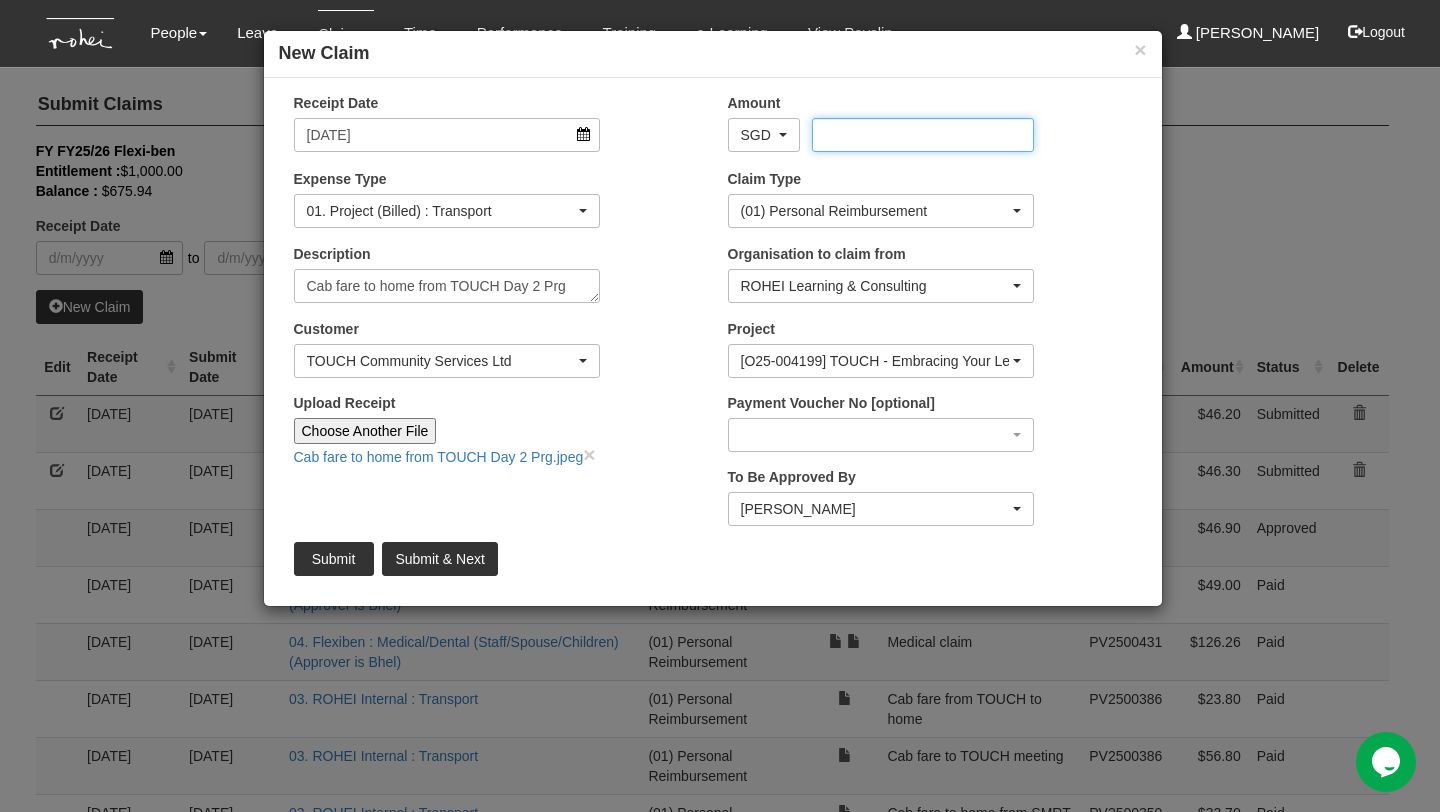 click on "Amount" at bounding box center [923, 135] 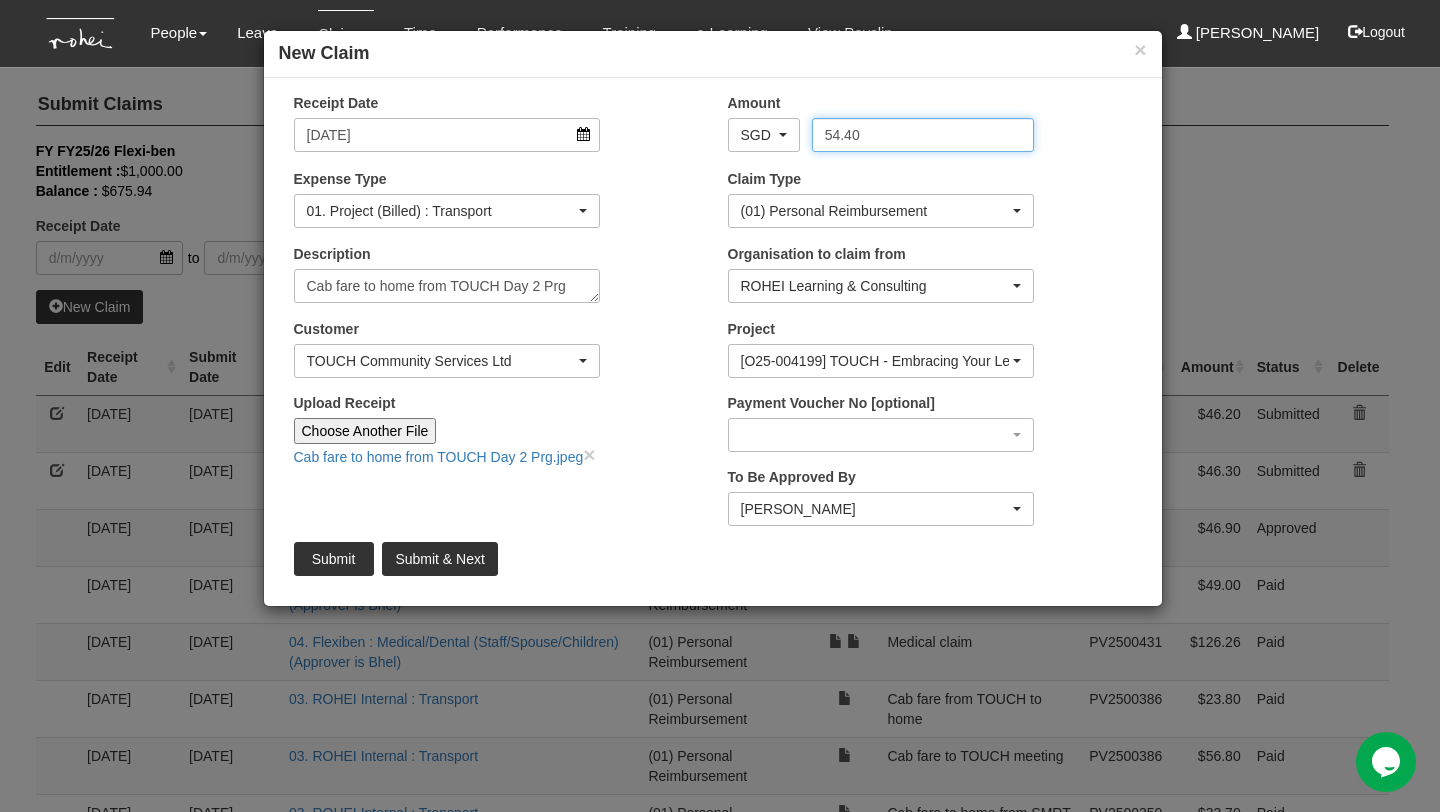 type on "54.40" 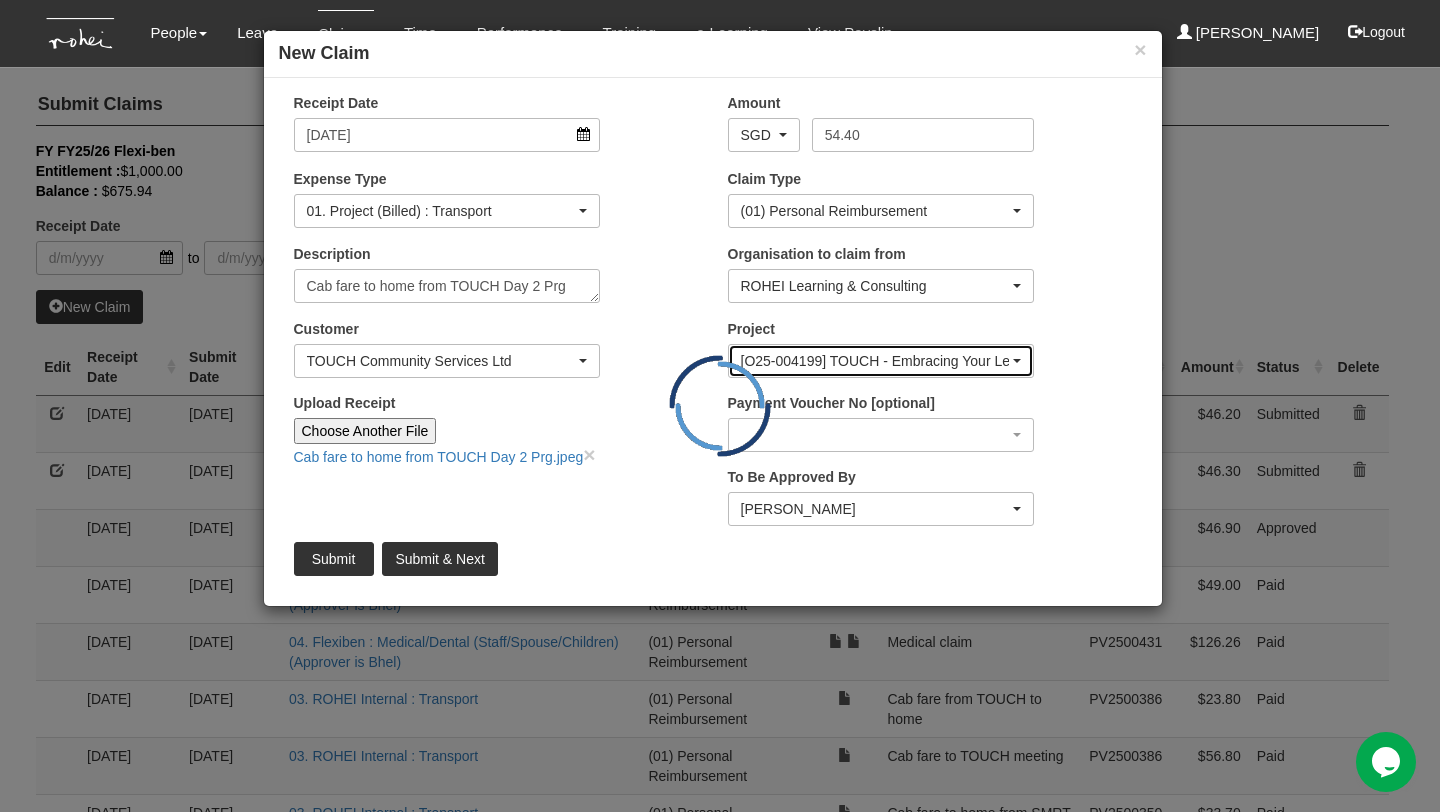 click on "[O25-004199] TOUCH - Embracing Your Leadership Journey 2025 (Day 2 - ACL1)" at bounding box center [881, 361] 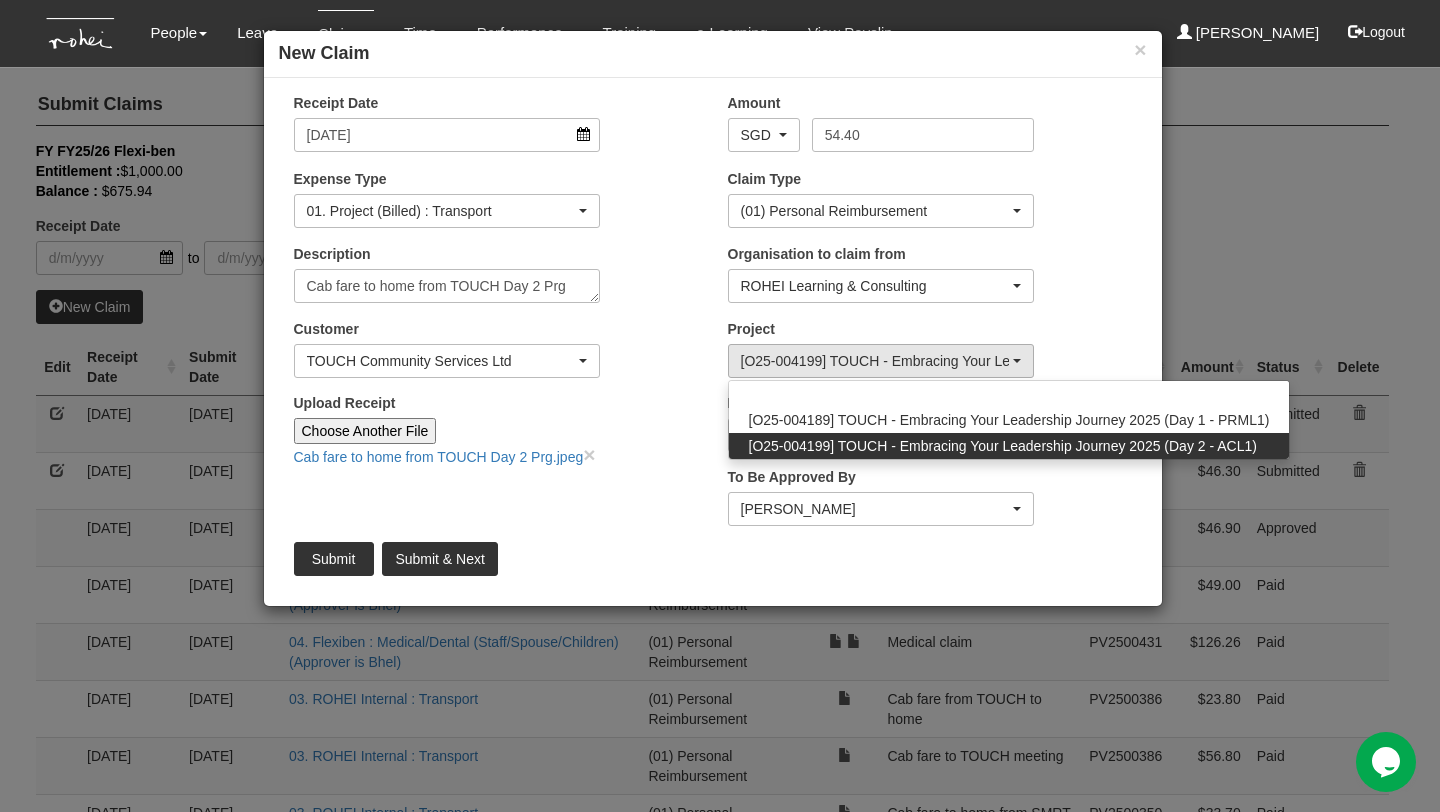 click on "[O25-004199] TOUCH - Embracing Your Leadership Journey 2025 (Day 2 - ACL1)" at bounding box center [1003, 446] 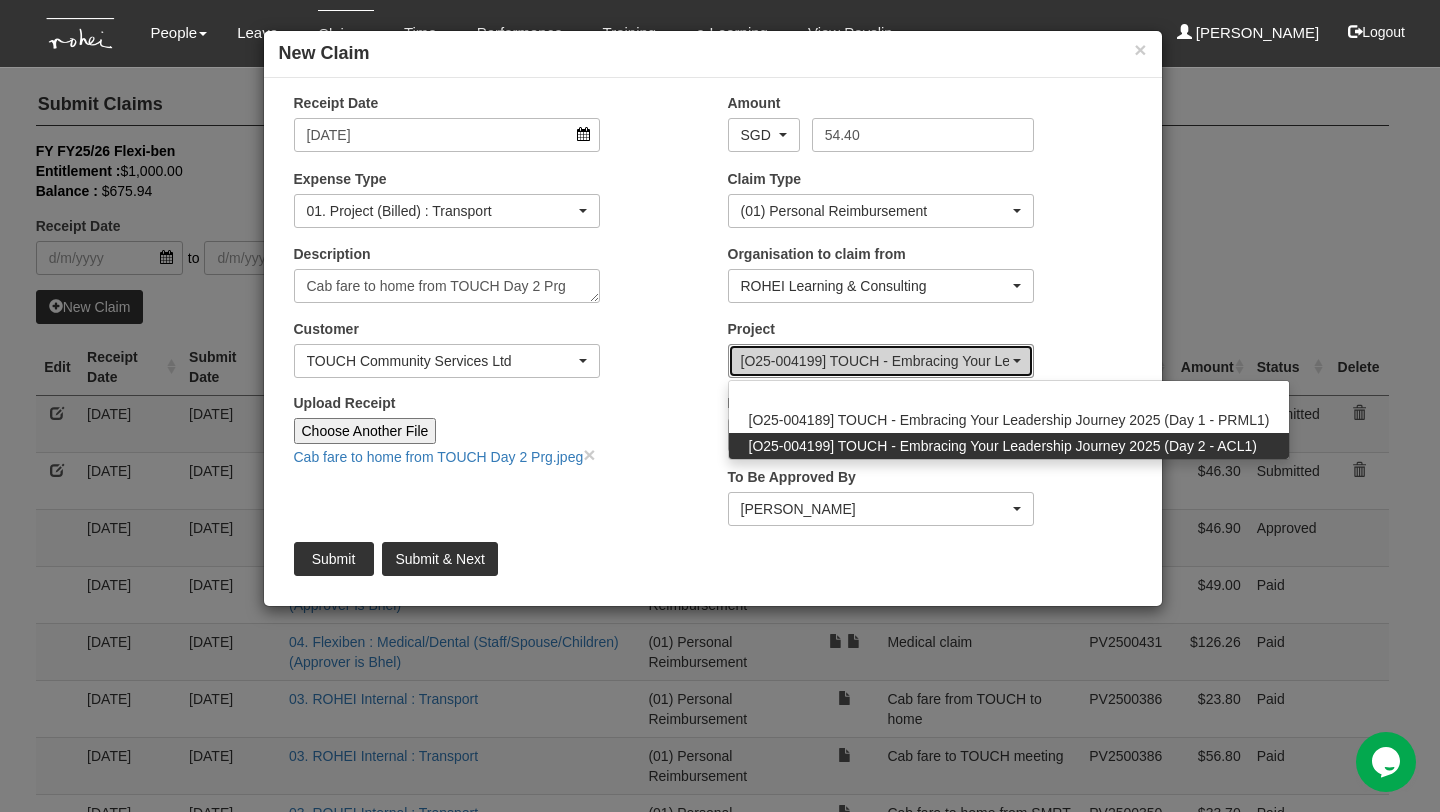 select on "2820" 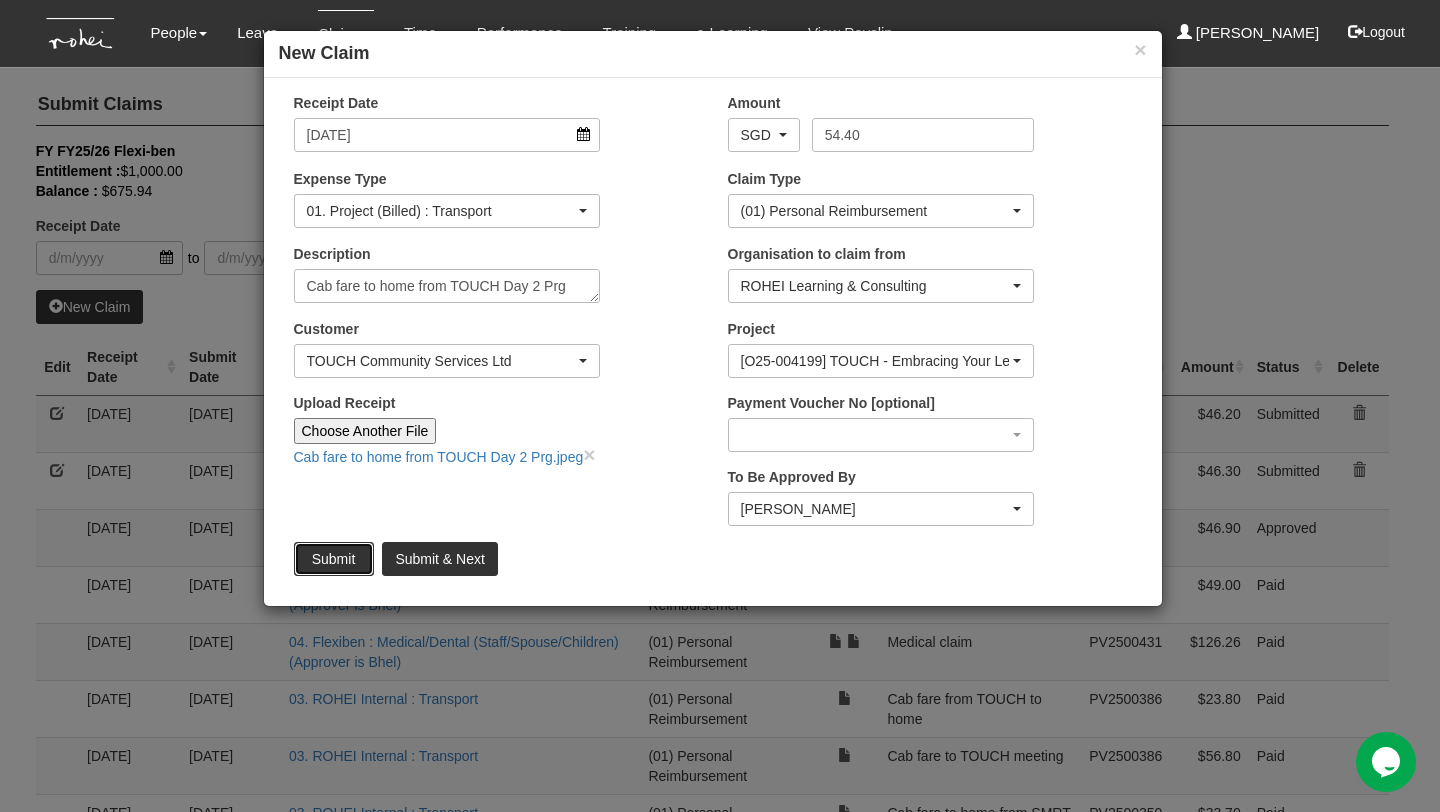 click on "Submit" at bounding box center [334, 559] 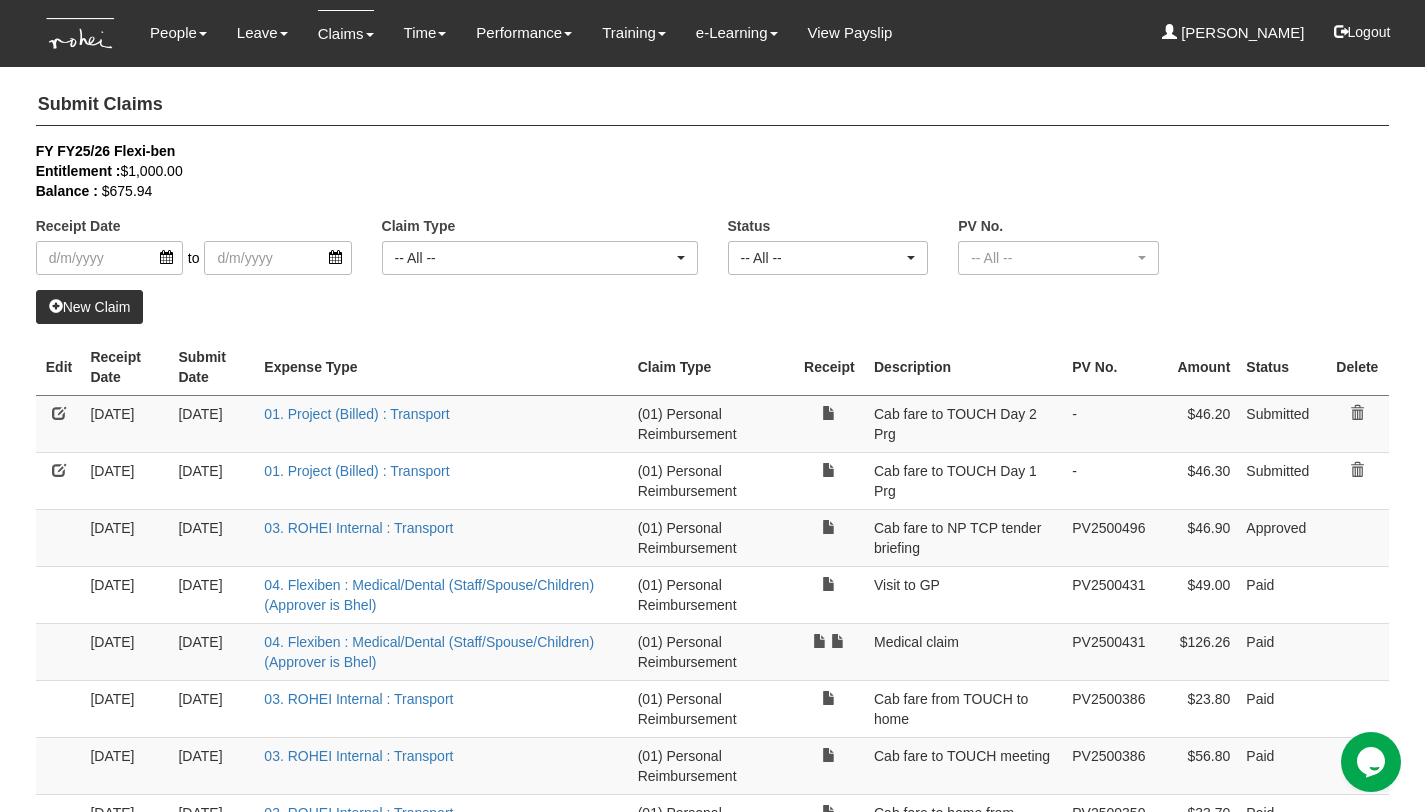 select on "50" 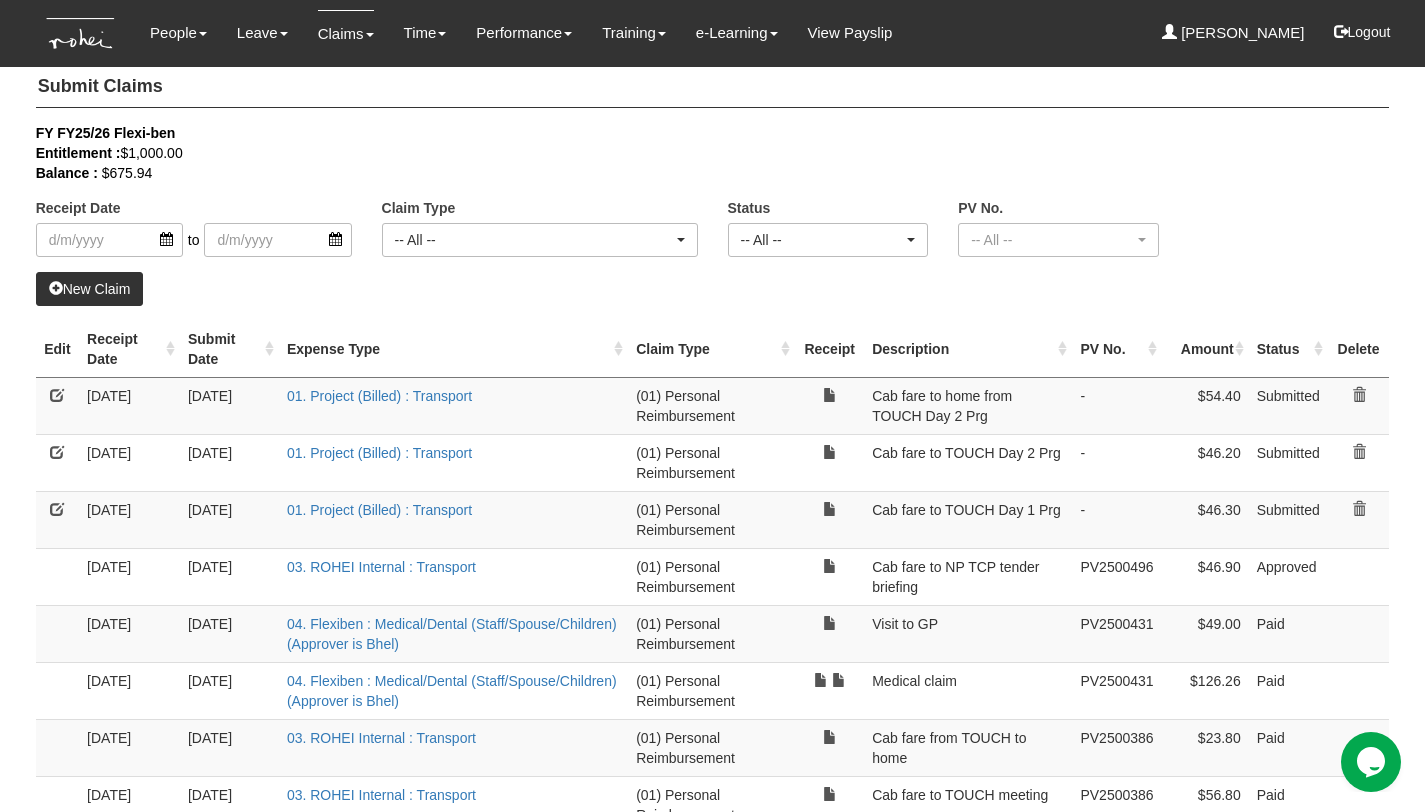scroll, scrollTop: 0, scrollLeft: 0, axis: both 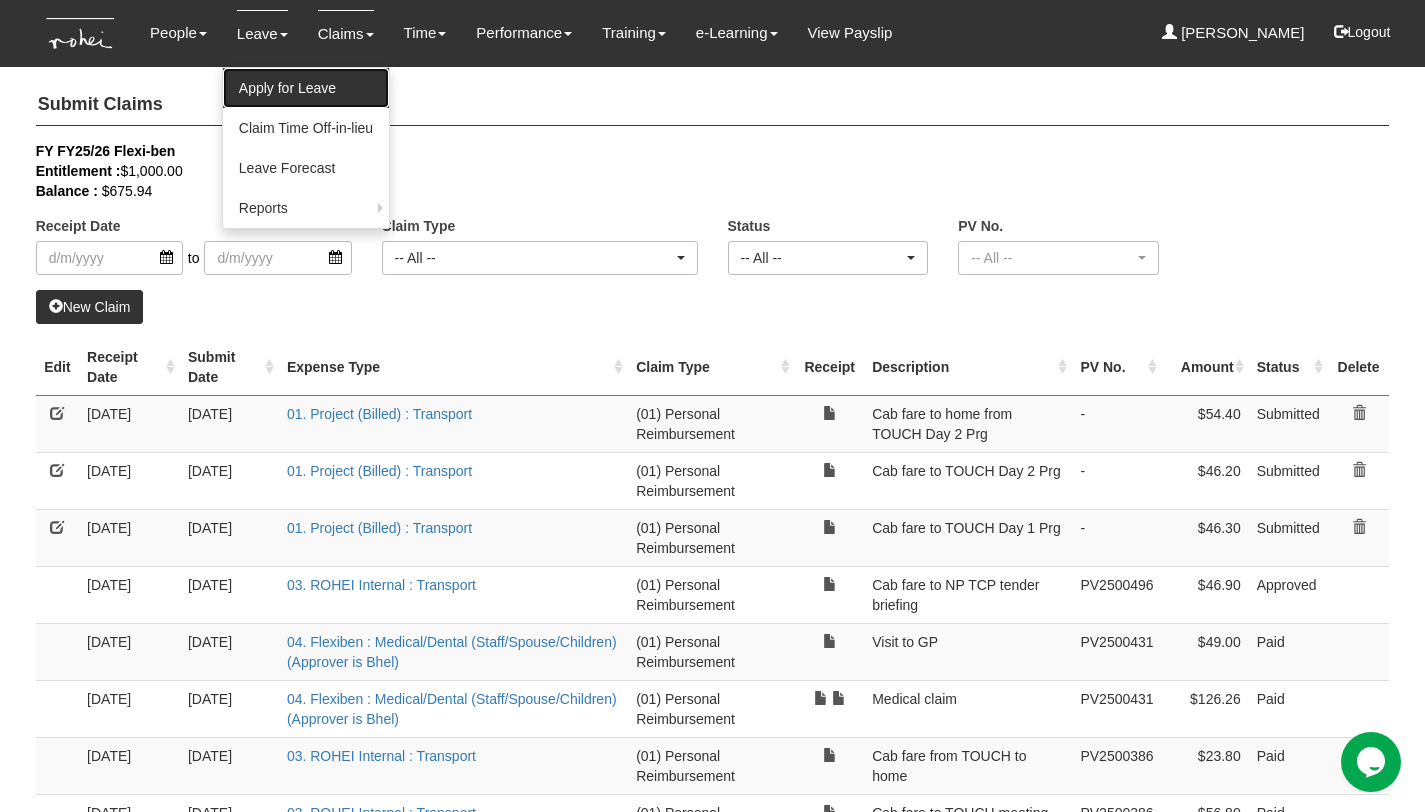 click on "Apply for Leave" at bounding box center (306, 88) 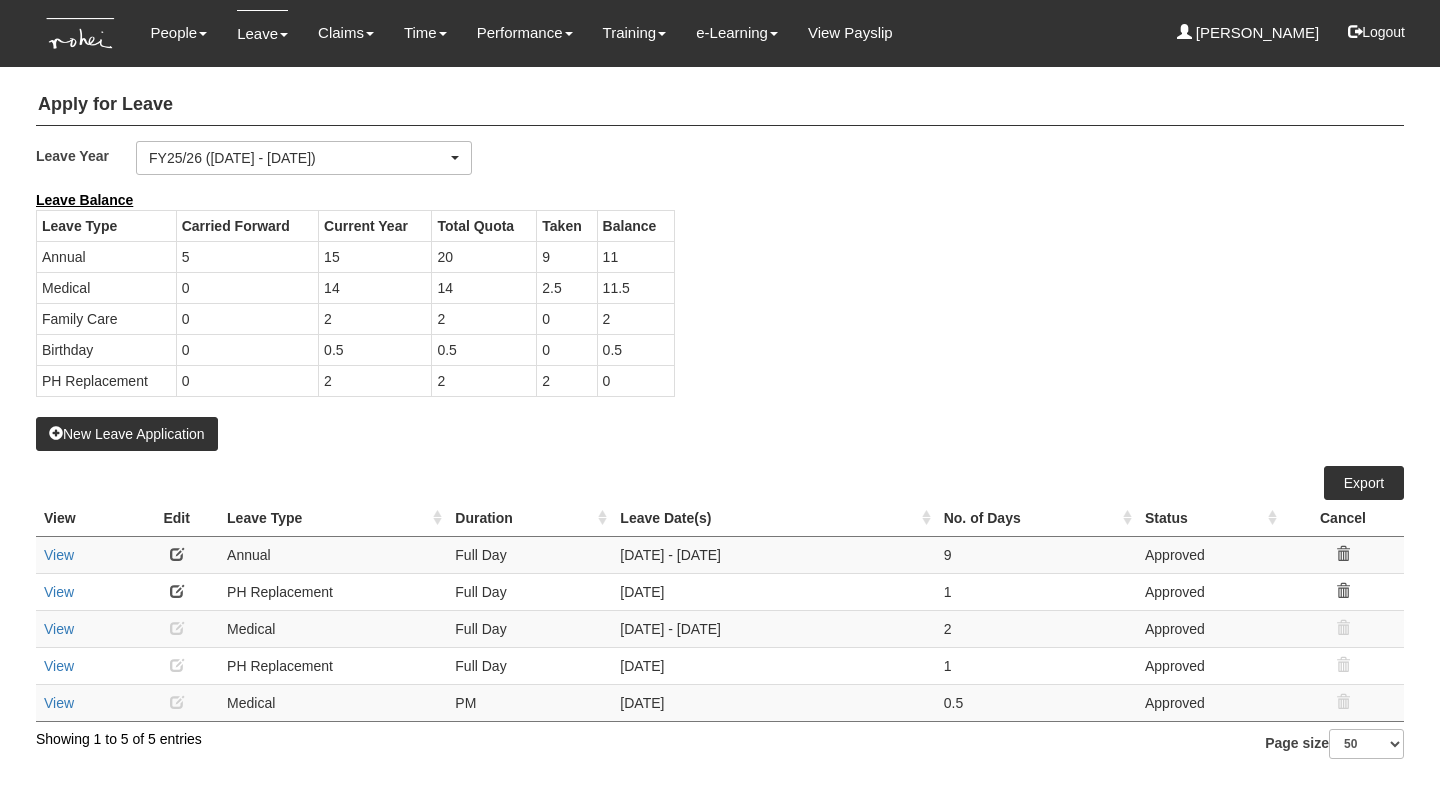 select on "50" 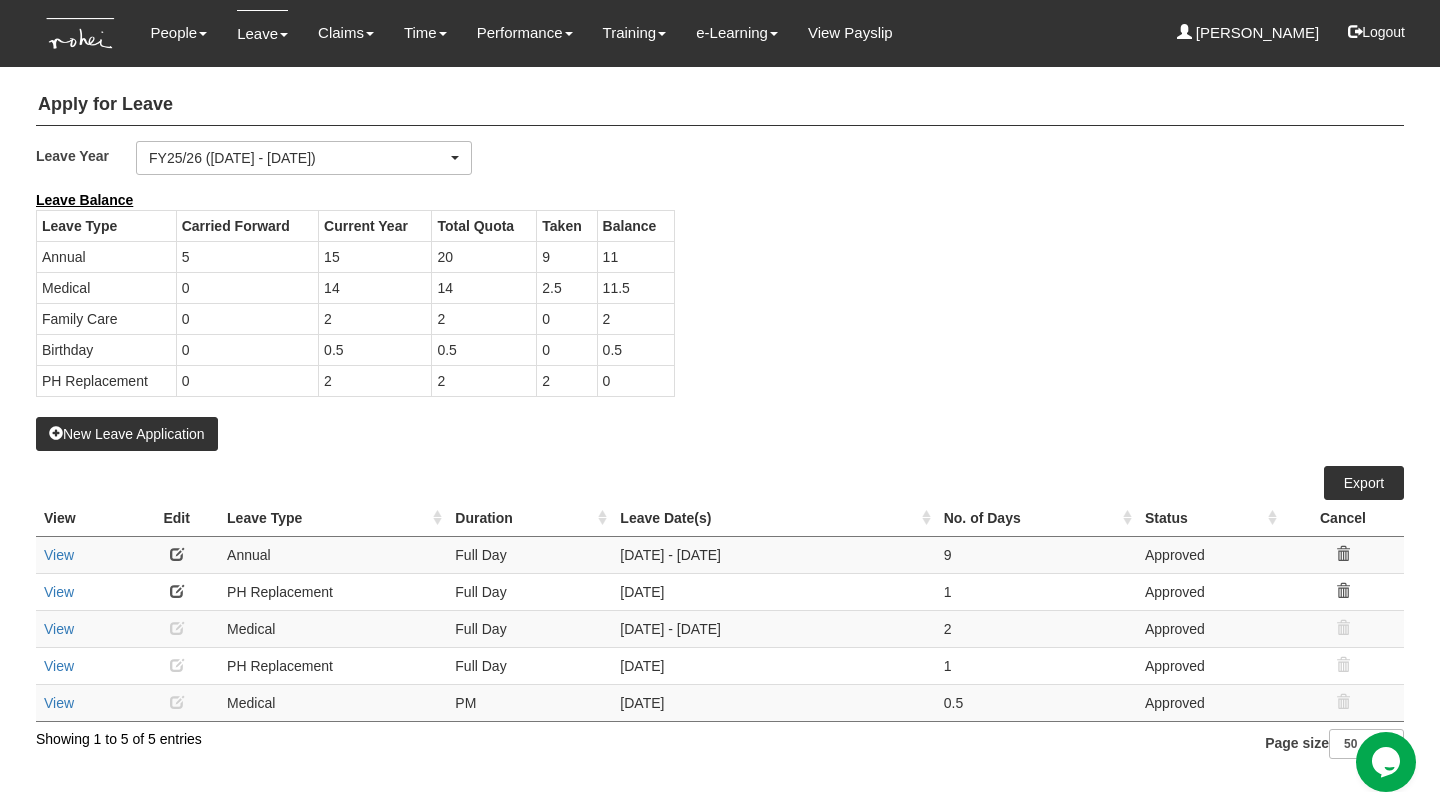 scroll, scrollTop: 0, scrollLeft: 0, axis: both 